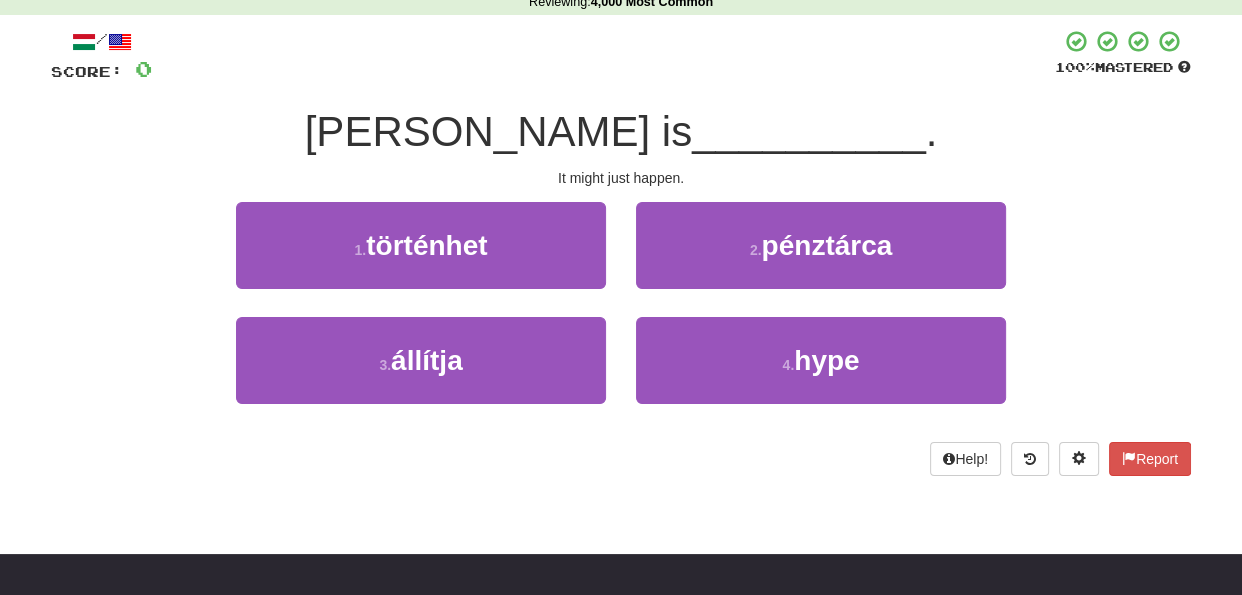 scroll, scrollTop: 112, scrollLeft: 0, axis: vertical 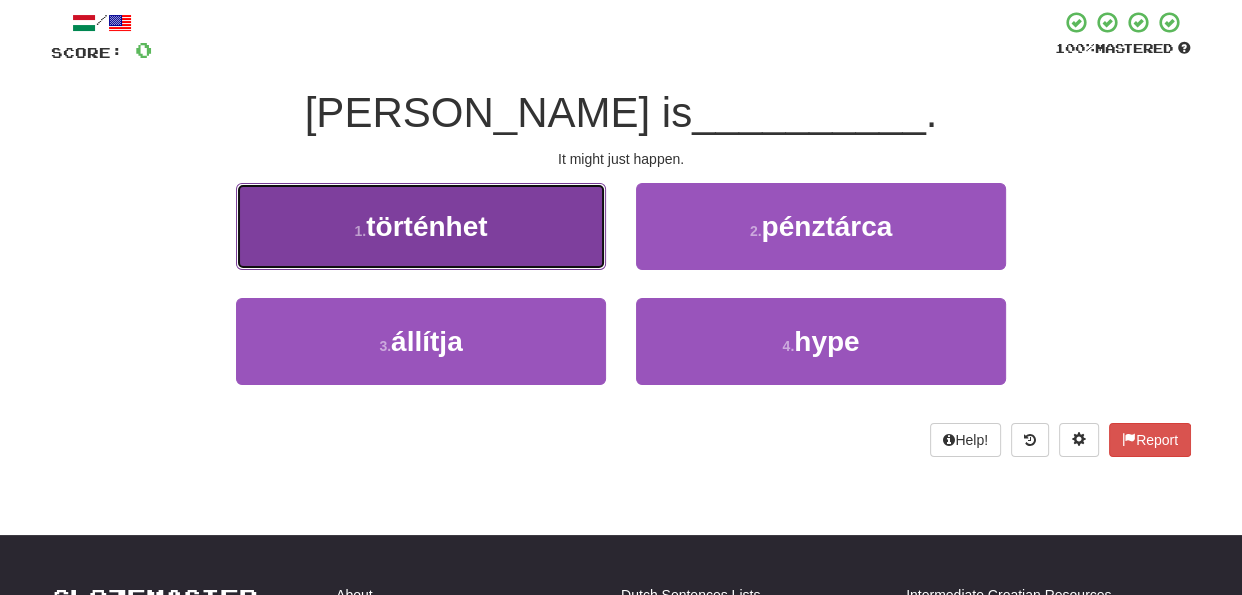 click on "1 .  történhet" at bounding box center [421, 226] 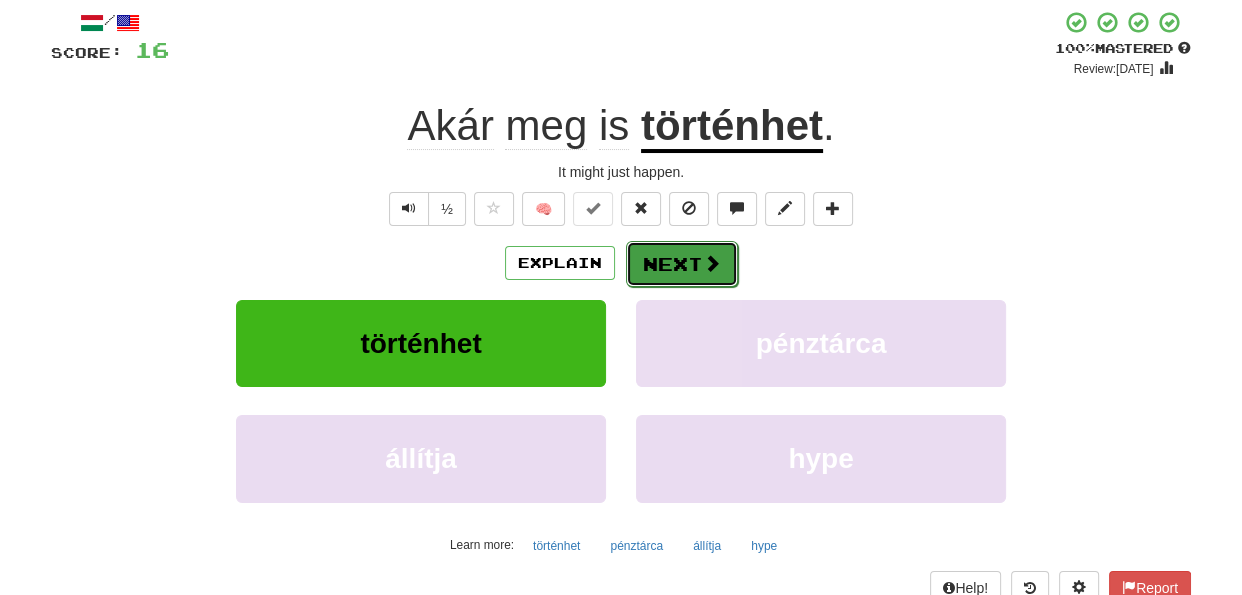 click on "Next" at bounding box center [682, 264] 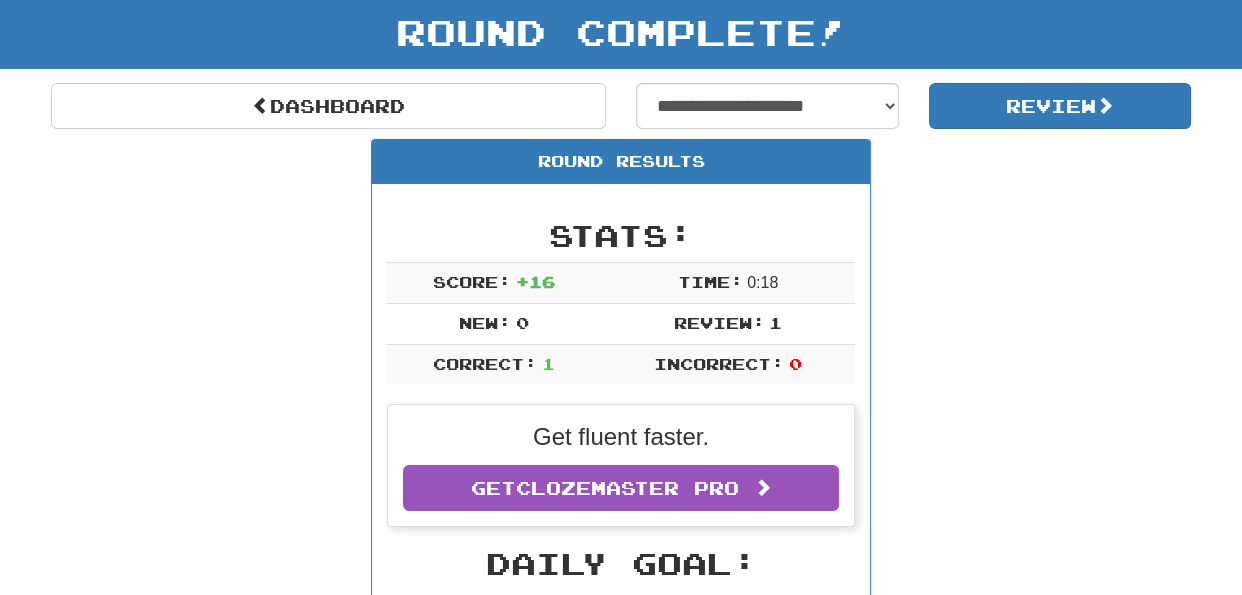 scroll, scrollTop: 112, scrollLeft: 0, axis: vertical 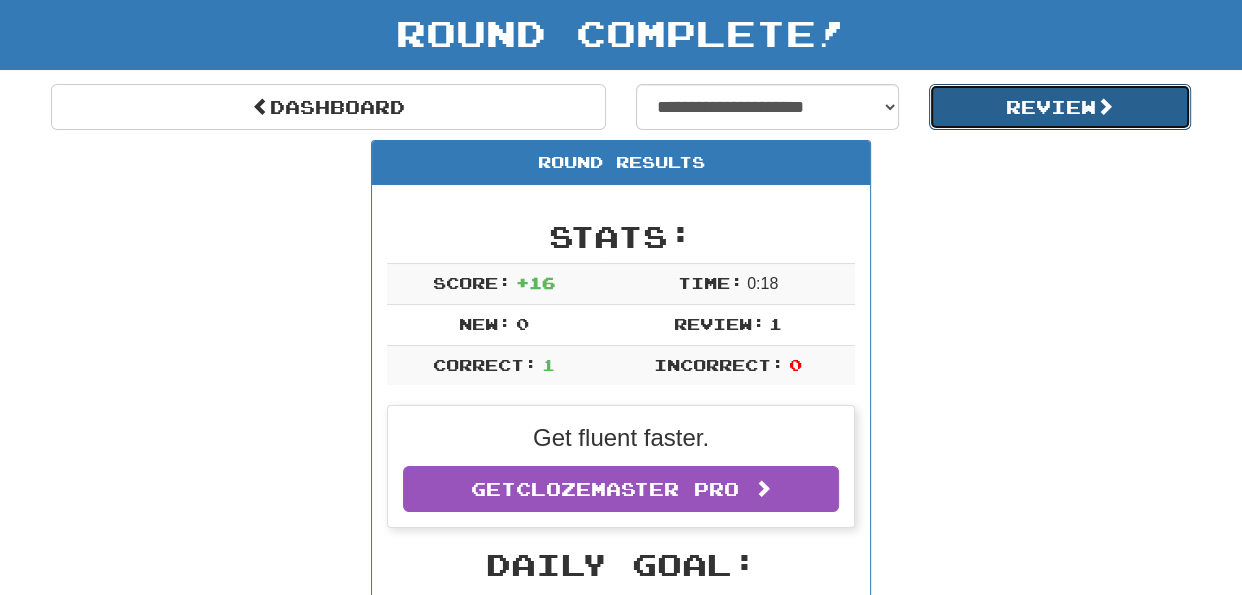 click on "Review" at bounding box center (1060, 107) 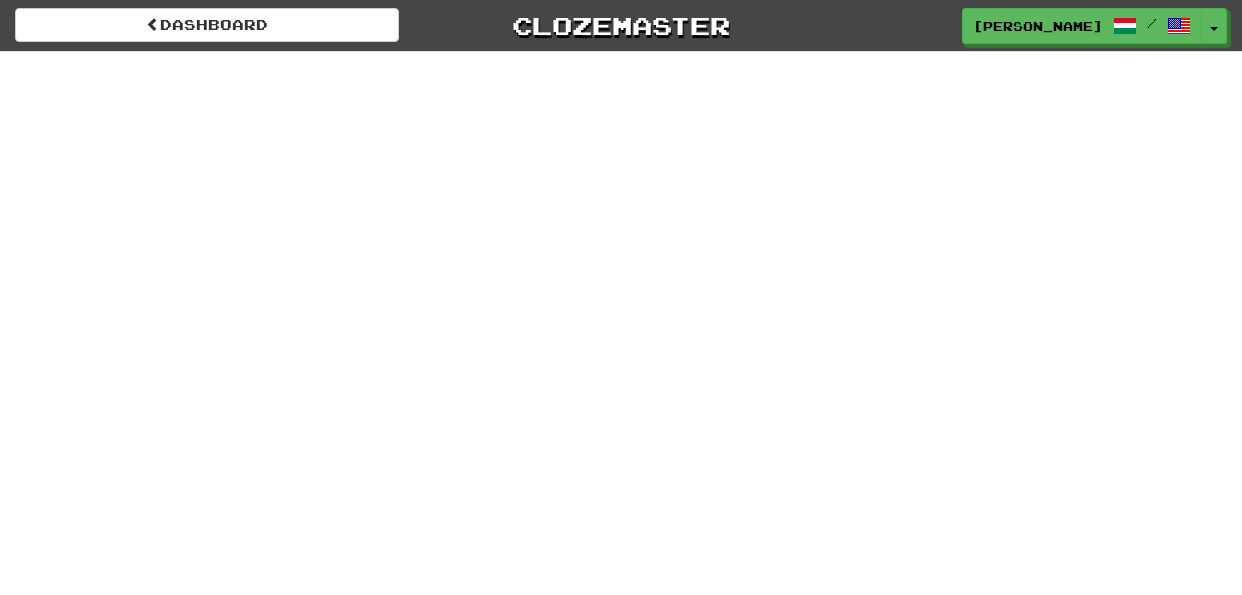 scroll, scrollTop: 0, scrollLeft: 0, axis: both 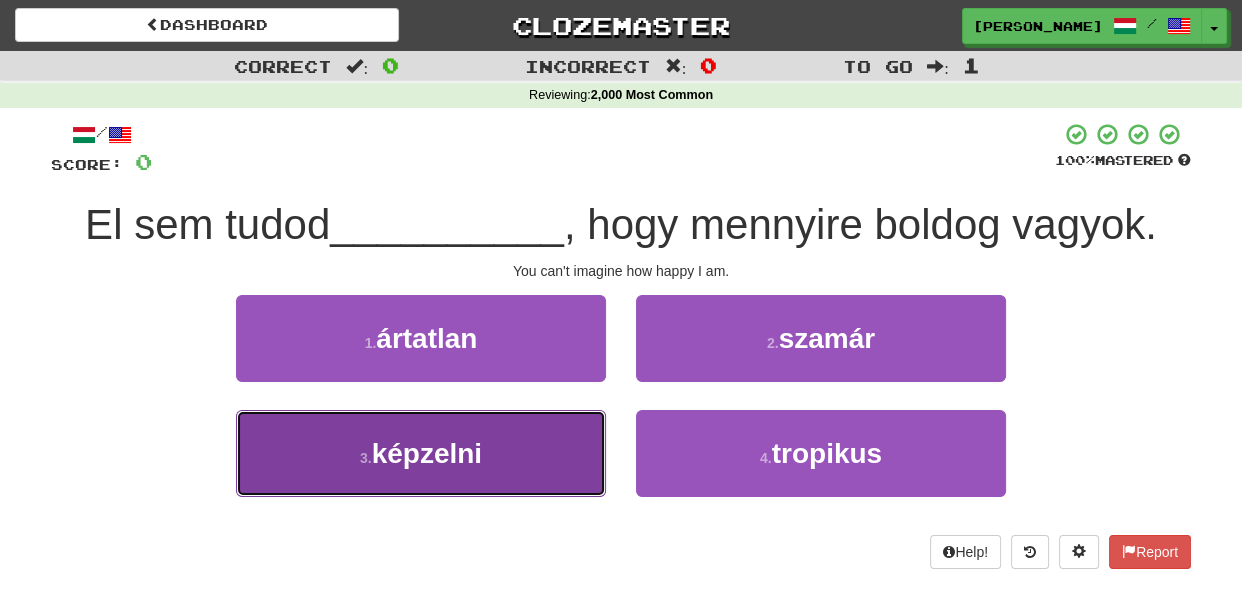 click on "3 .  képzelni" at bounding box center [421, 453] 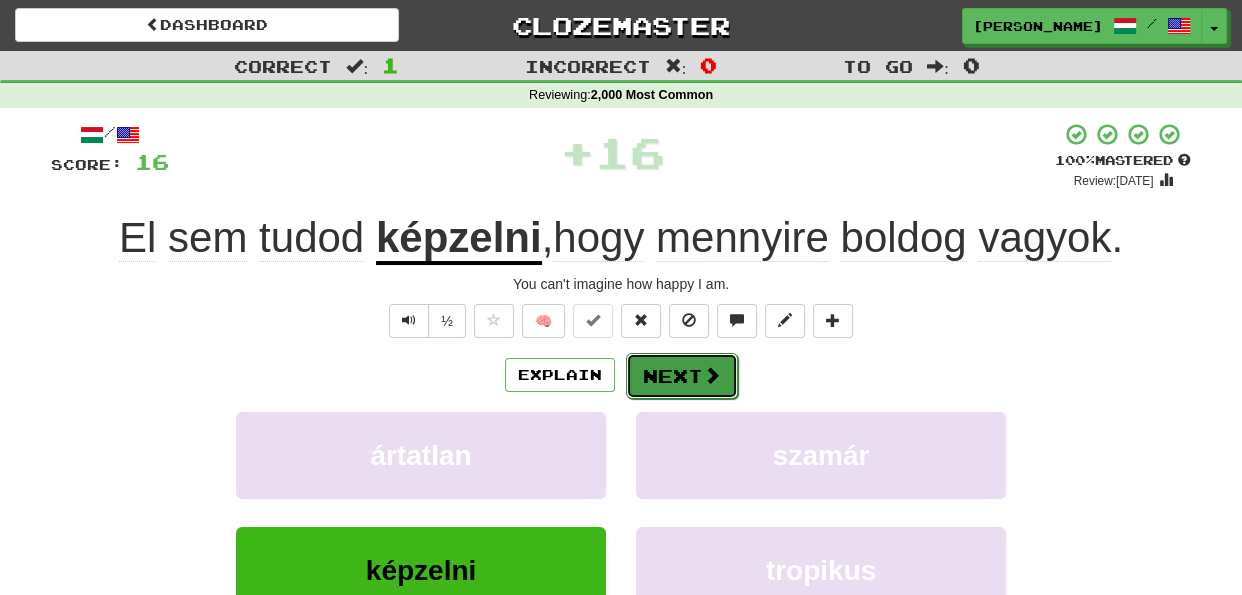 click on "Next" at bounding box center (682, 376) 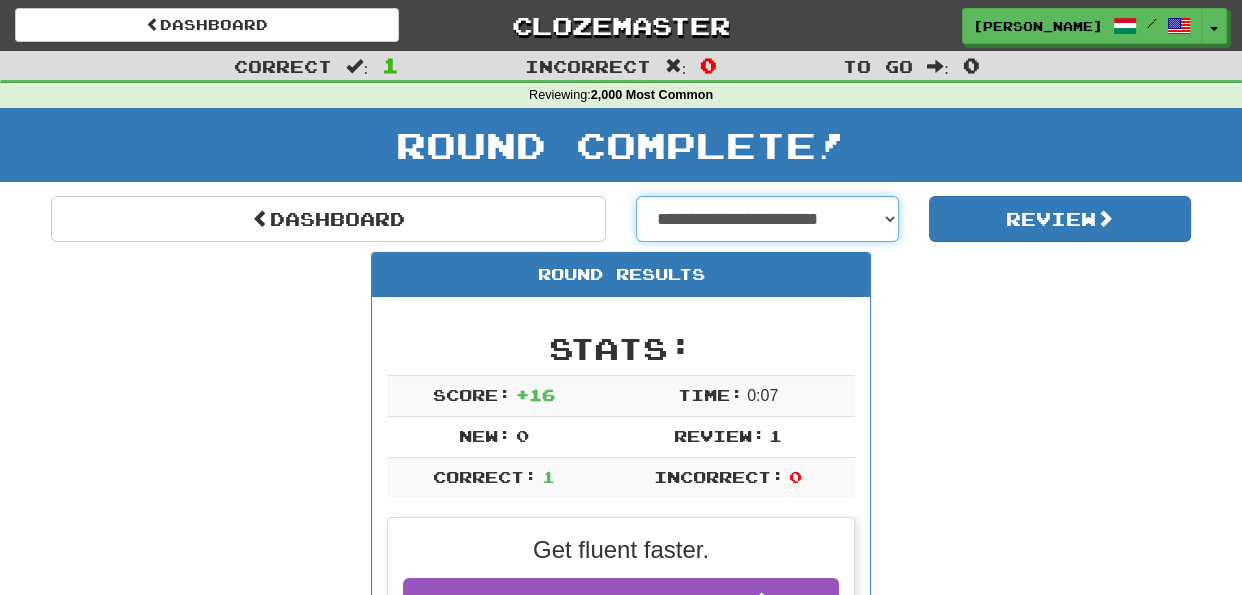 click on "**********" at bounding box center (767, 219) 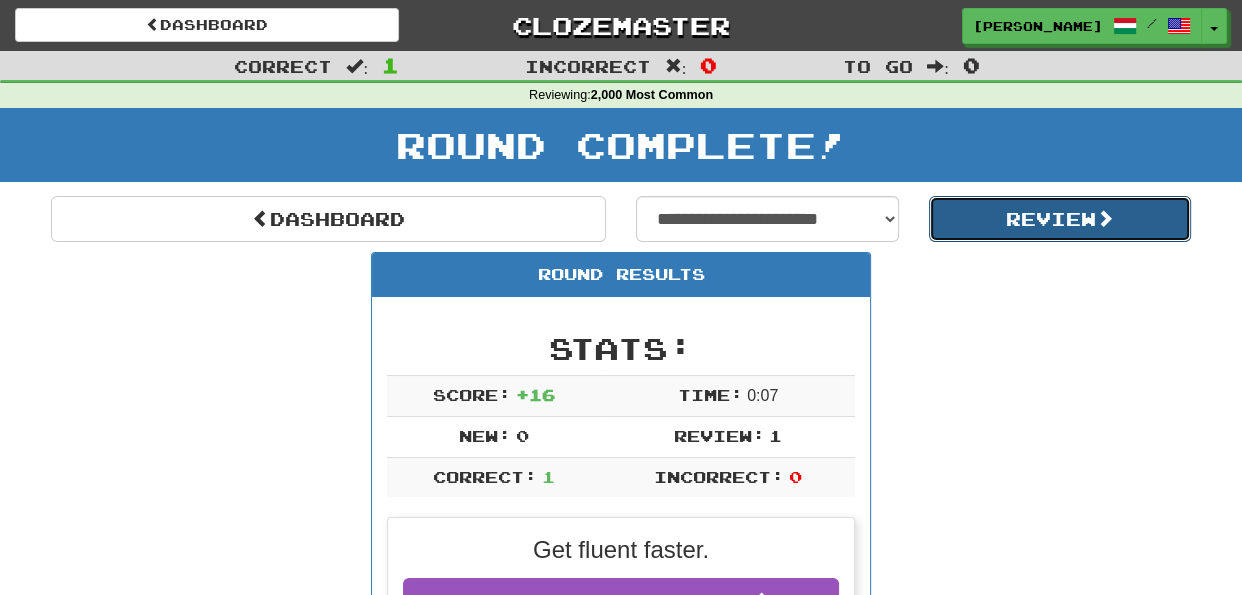 click on "Review" at bounding box center (1060, 219) 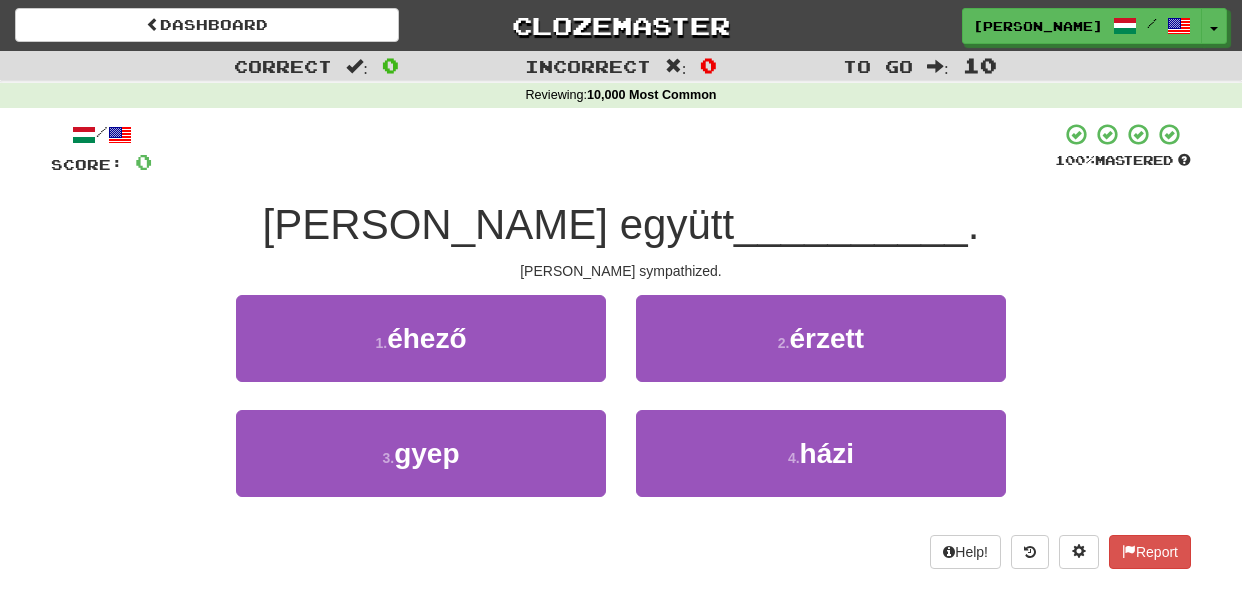 scroll, scrollTop: 0, scrollLeft: 0, axis: both 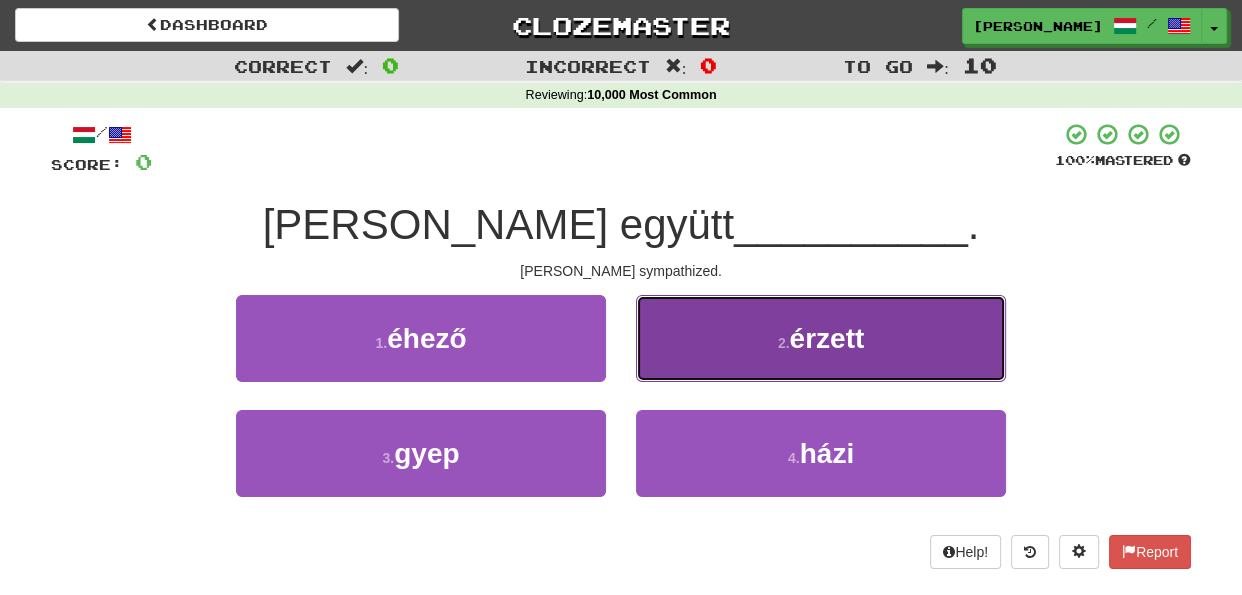 click on "2 .  érzett" at bounding box center [821, 338] 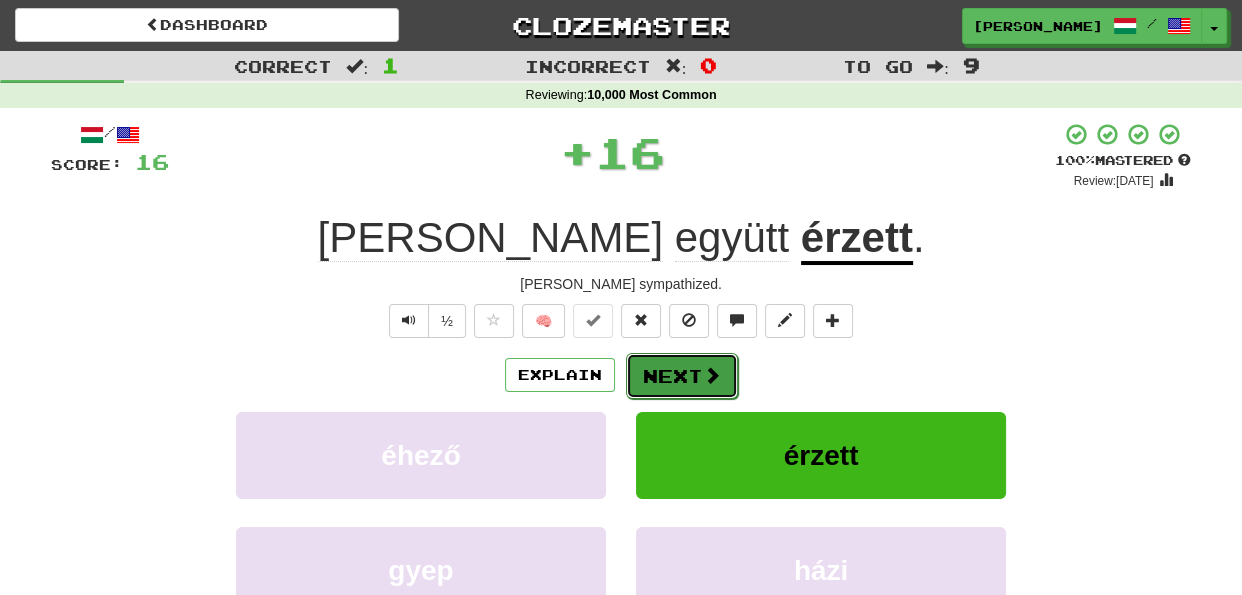 click on "Next" at bounding box center (682, 376) 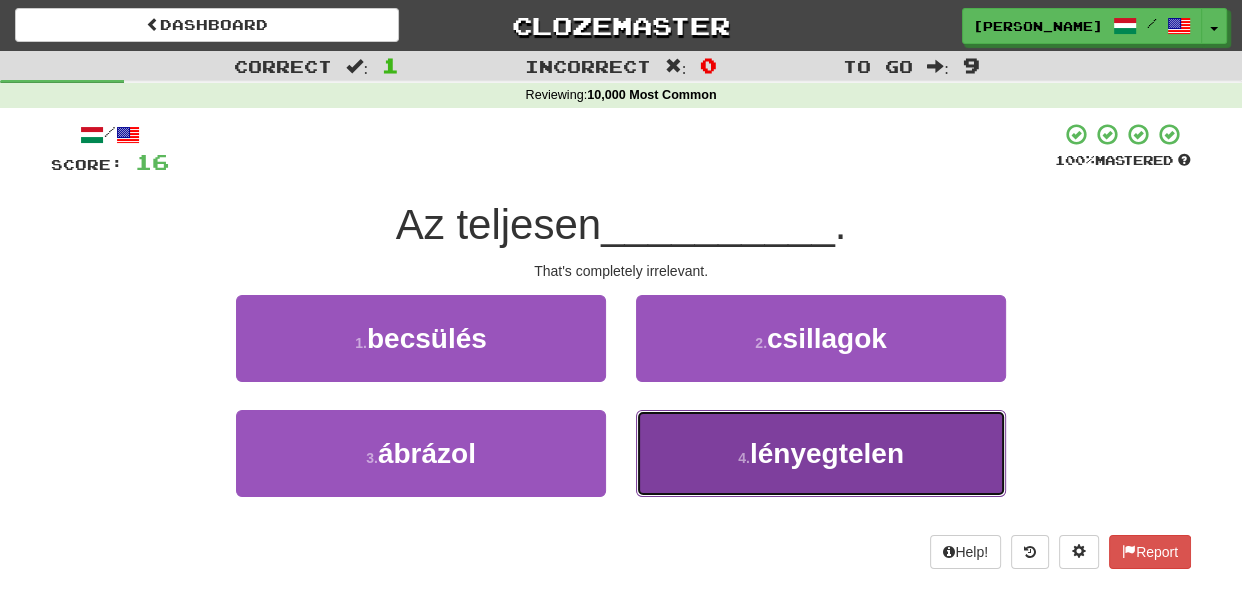 click on "4 ." at bounding box center [744, 458] 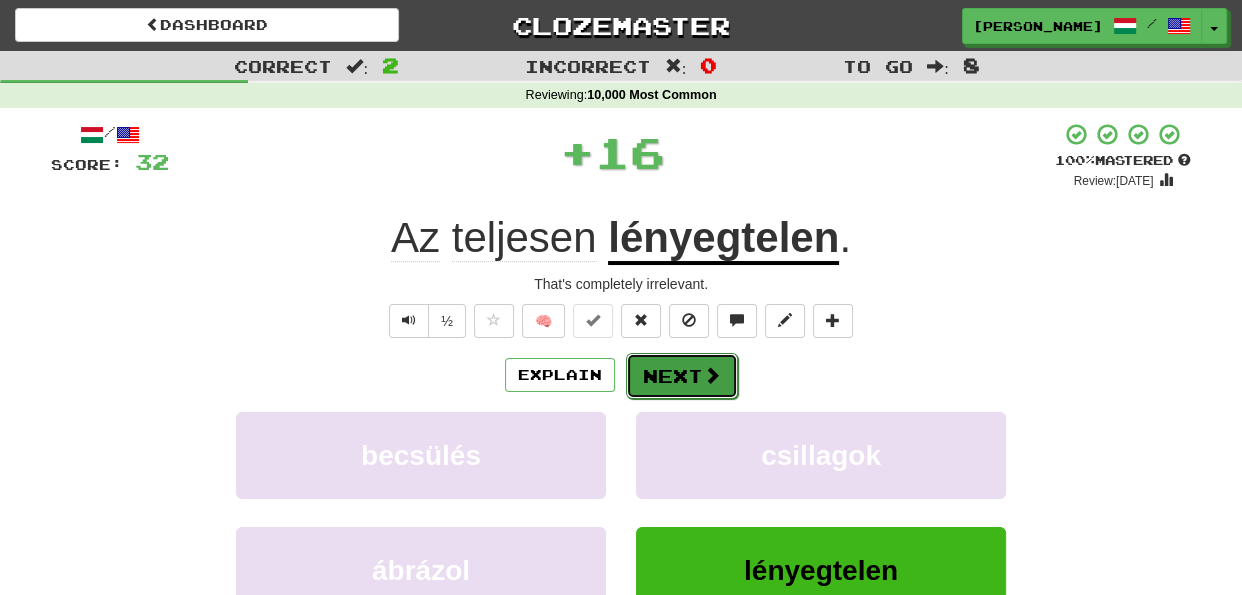 click on "Next" at bounding box center (682, 376) 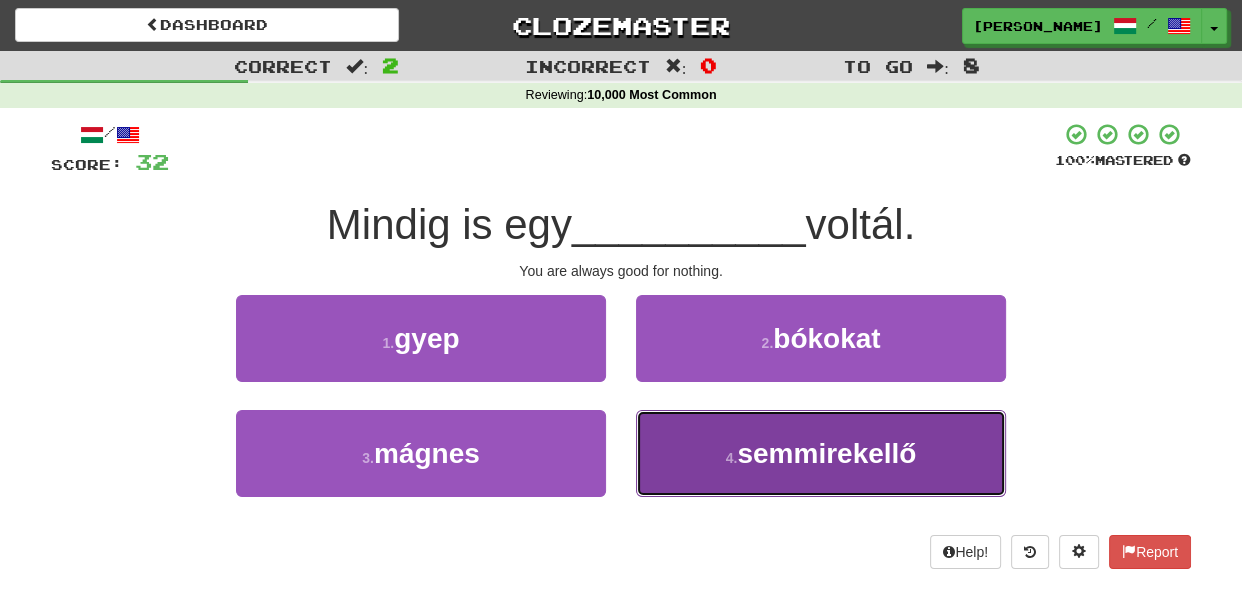 click on "4 .  semmirekellő" at bounding box center (821, 453) 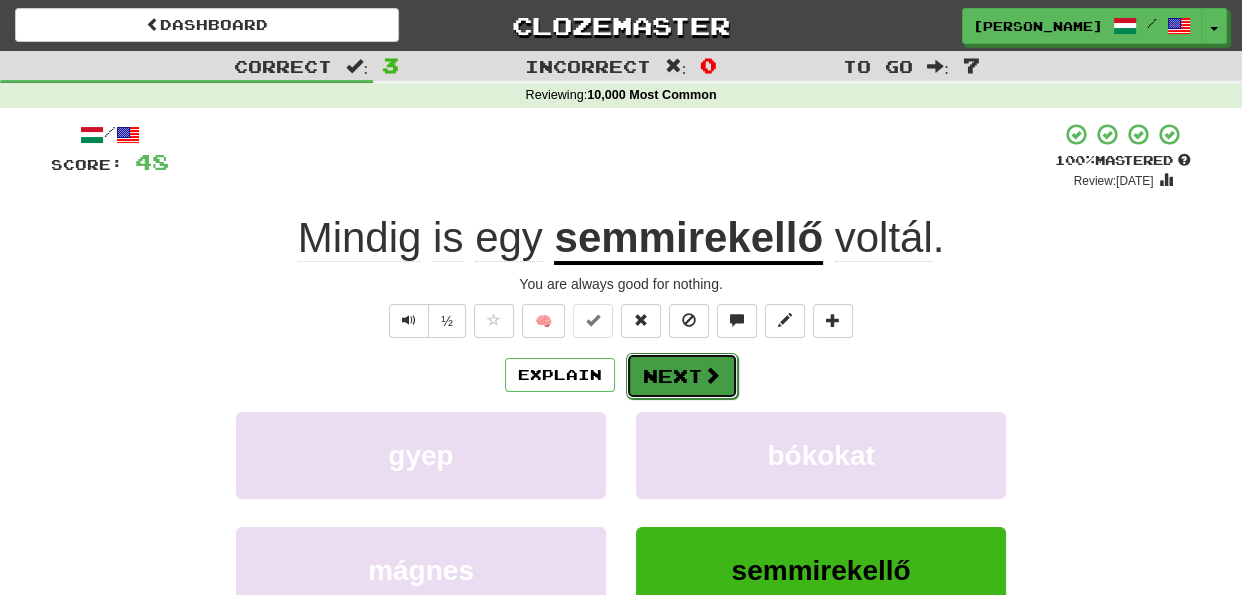 click on "Next" at bounding box center [682, 376] 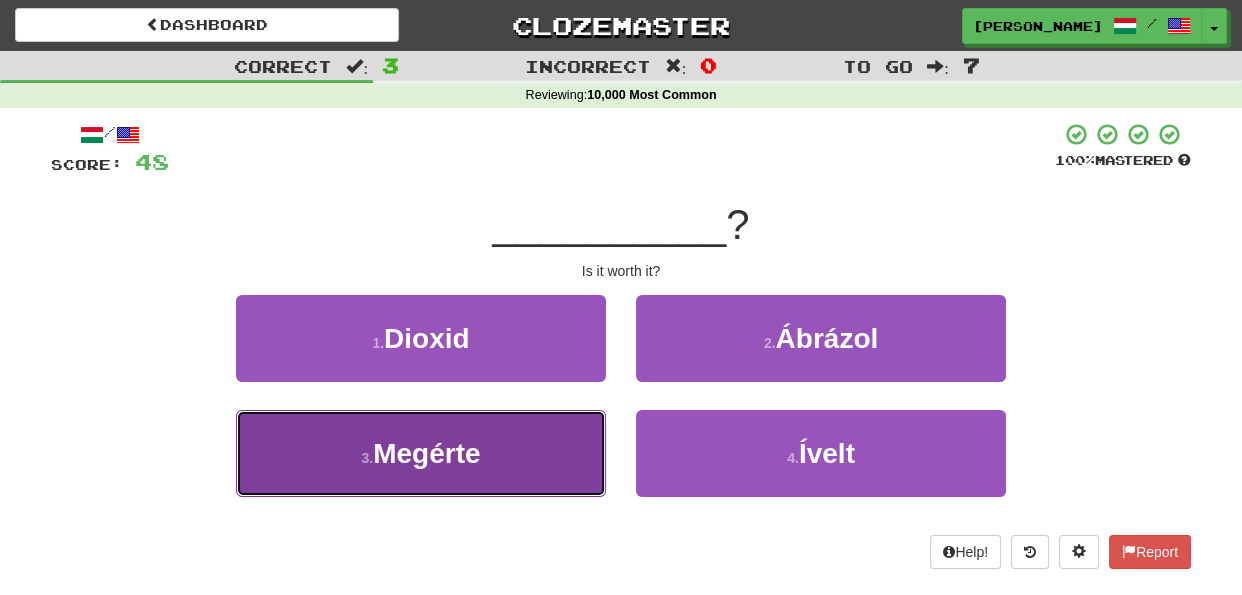 click on "3 .  Megérte" at bounding box center [421, 453] 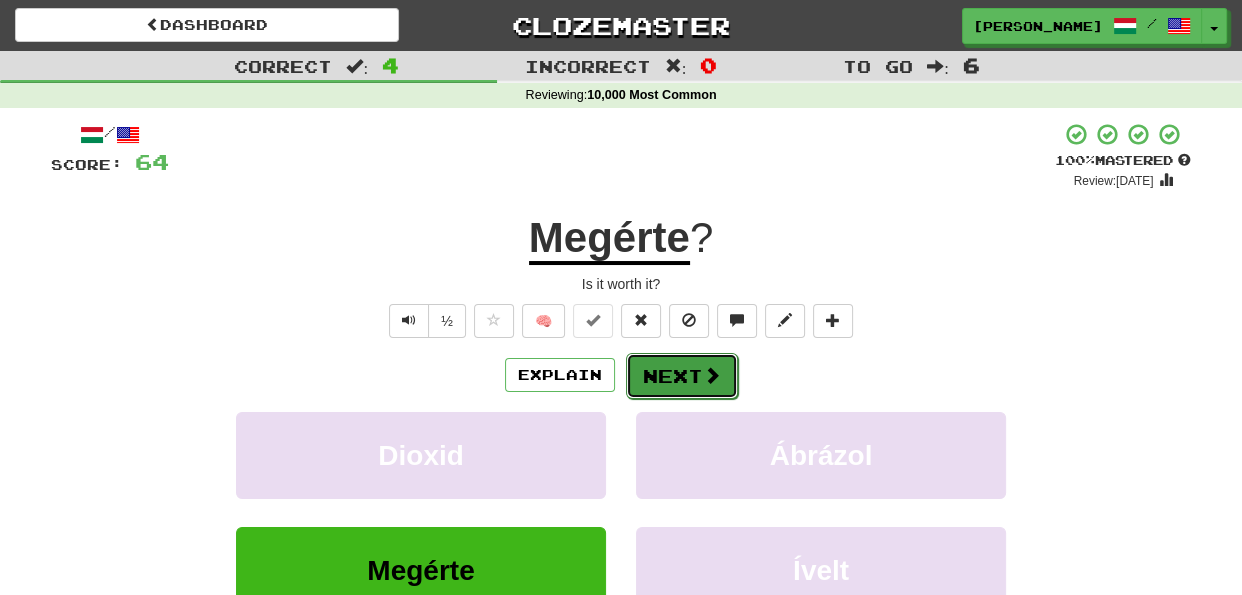 click on "Next" at bounding box center [682, 376] 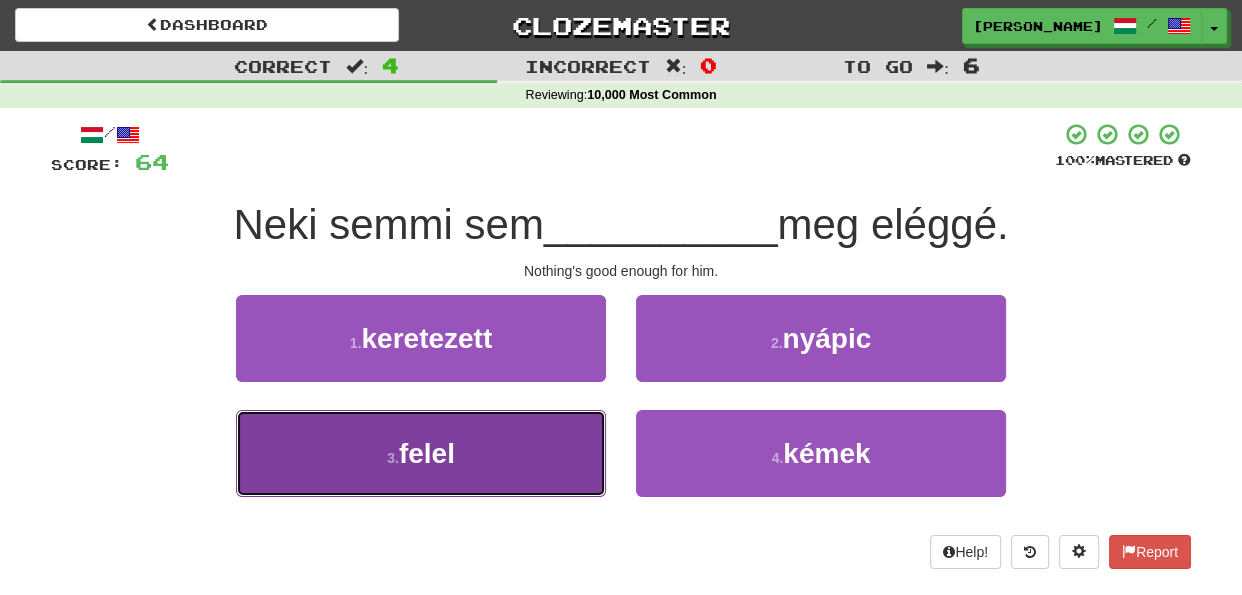 click on "3 .  felel" at bounding box center (421, 453) 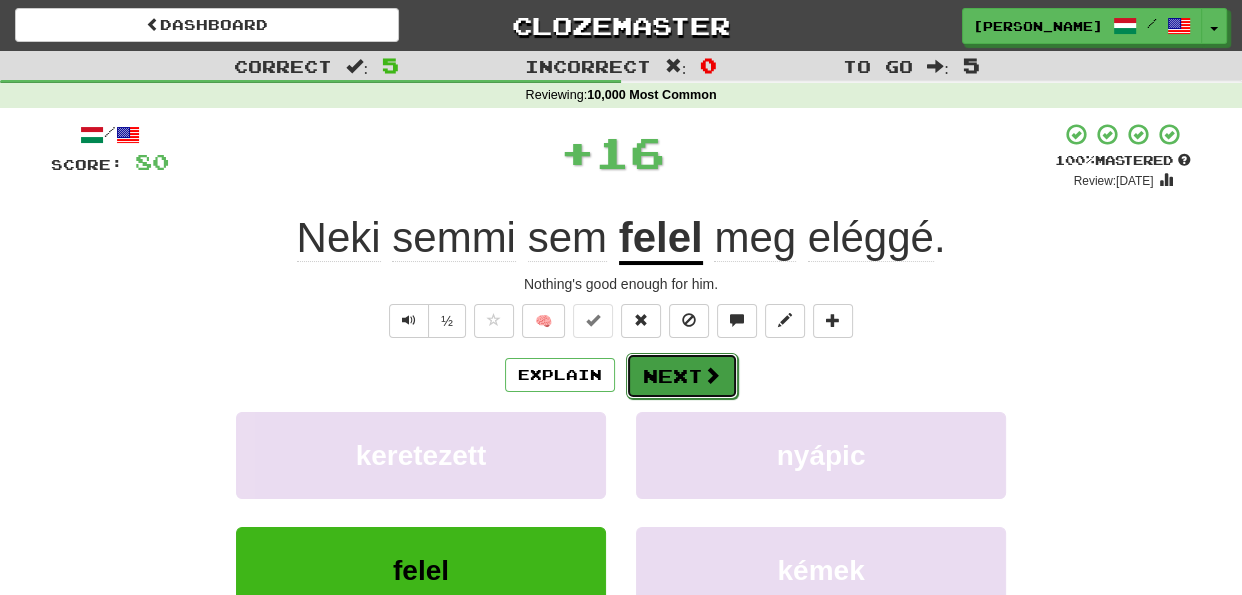 click on "Next" at bounding box center (682, 376) 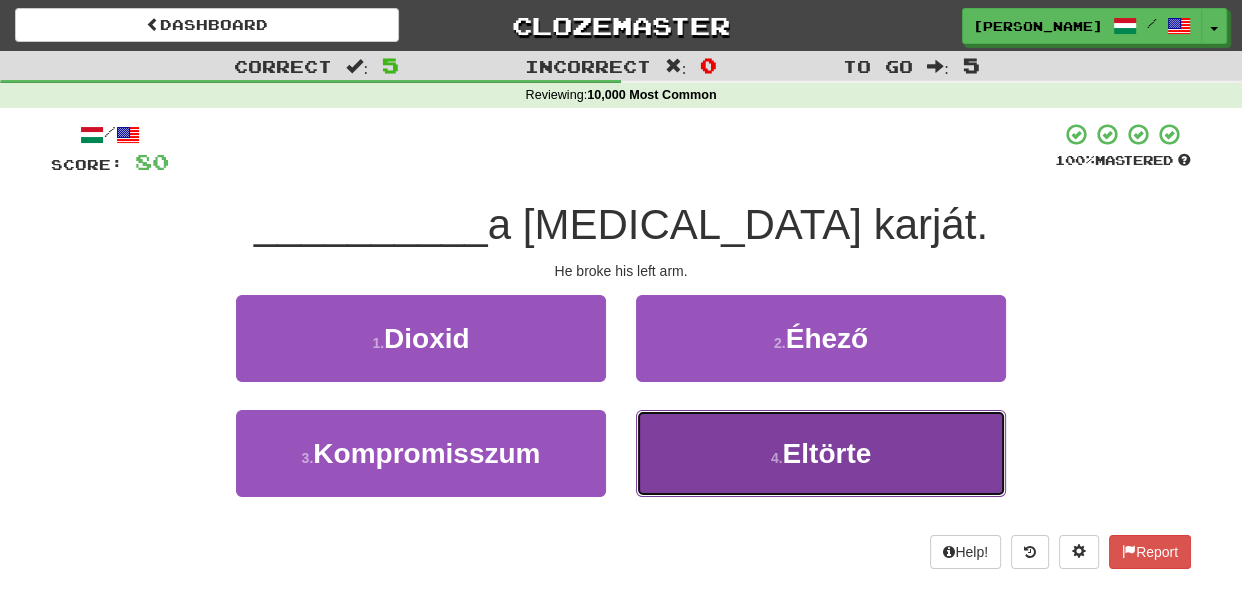 click on "4 .  Eltörte" at bounding box center (821, 453) 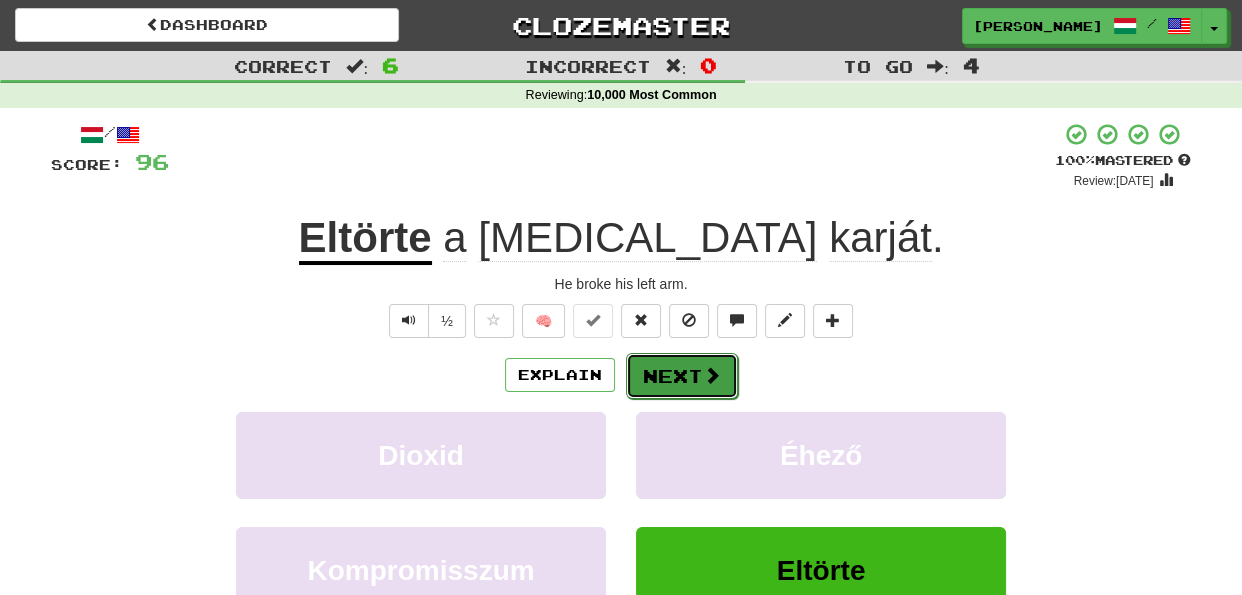 click on "Next" at bounding box center [682, 376] 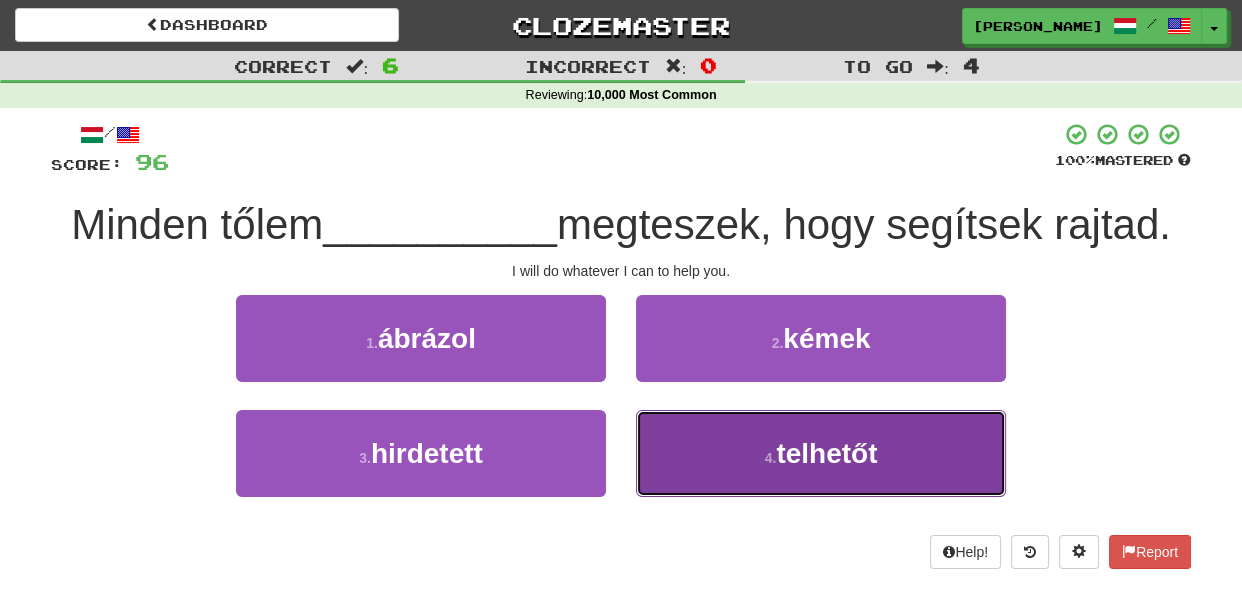 click on "4 .  telhetőt" at bounding box center (821, 453) 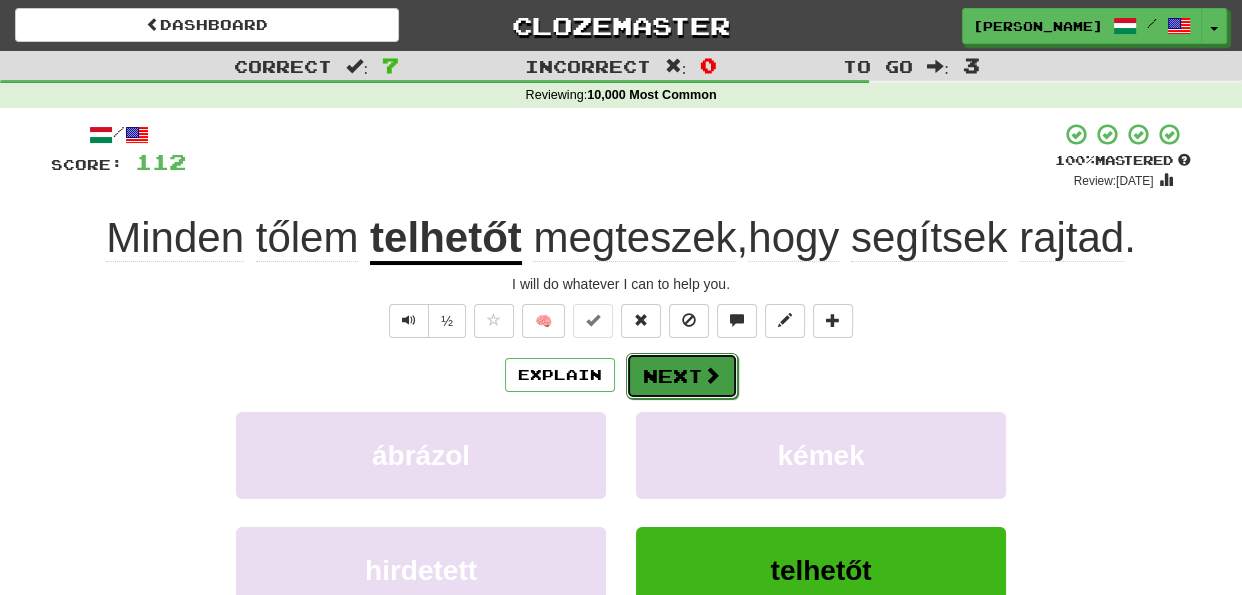 click on "Next" at bounding box center [682, 376] 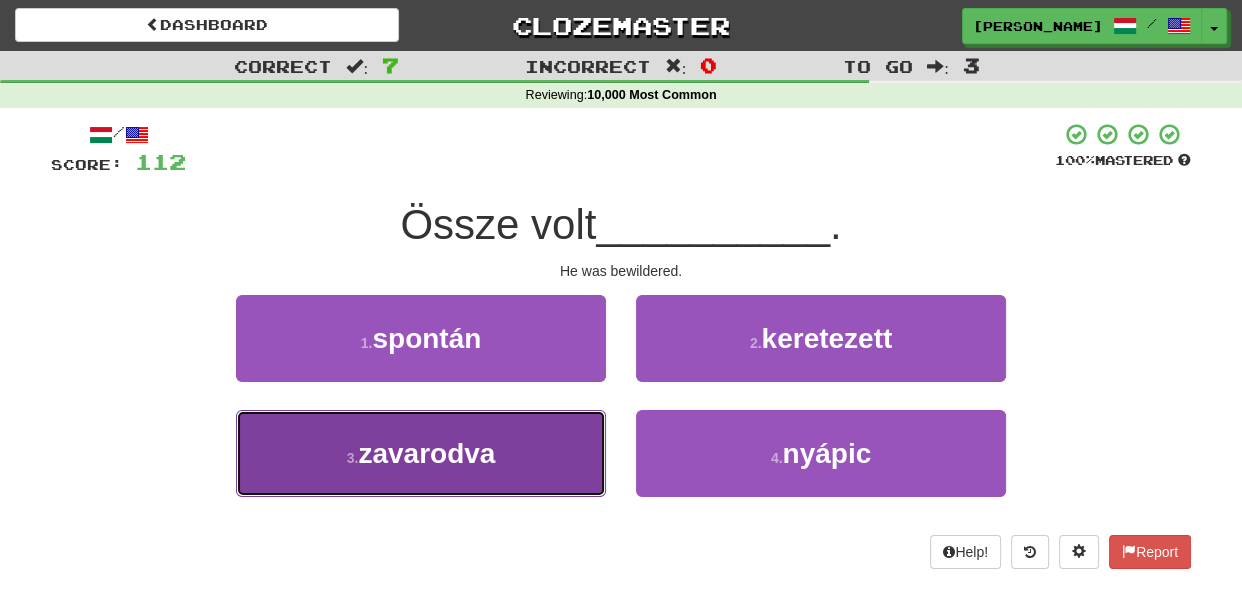 click on "3 .  zavarodva" at bounding box center [421, 453] 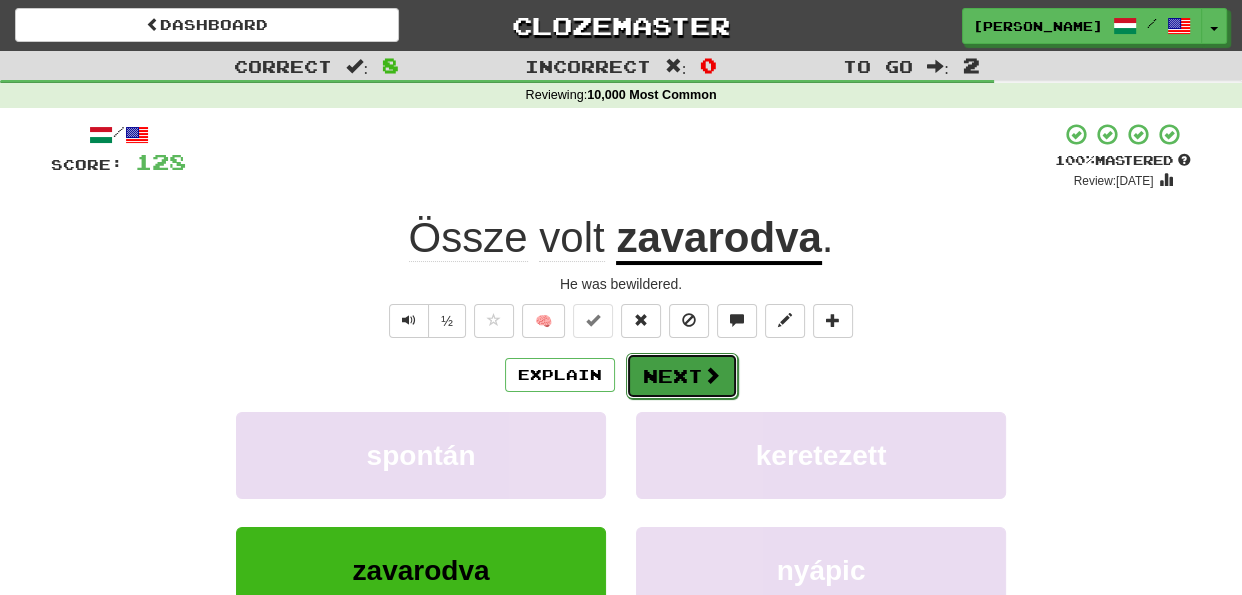 click on "Next" at bounding box center [682, 376] 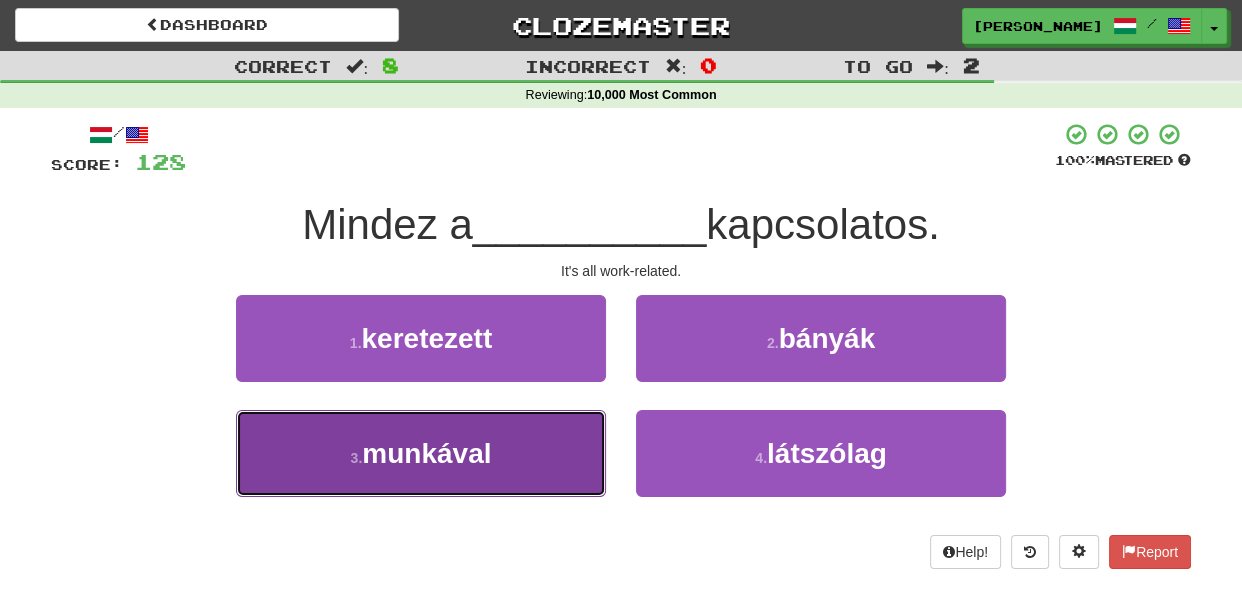 click on "3 .  munkával" at bounding box center (421, 453) 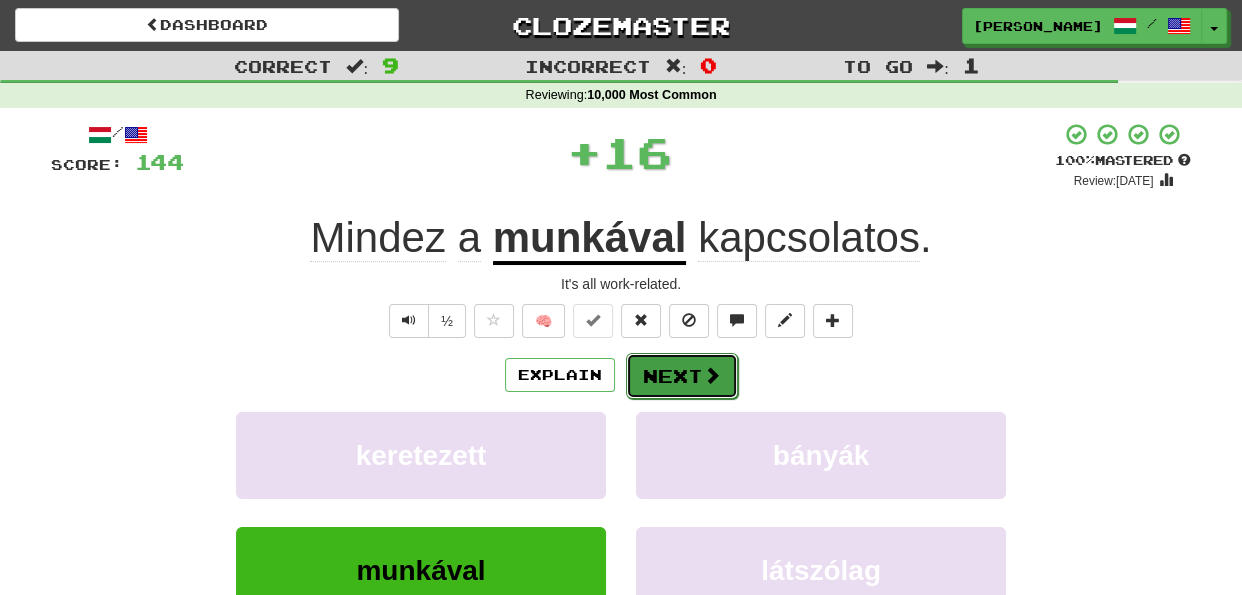 click on "Next" at bounding box center [682, 376] 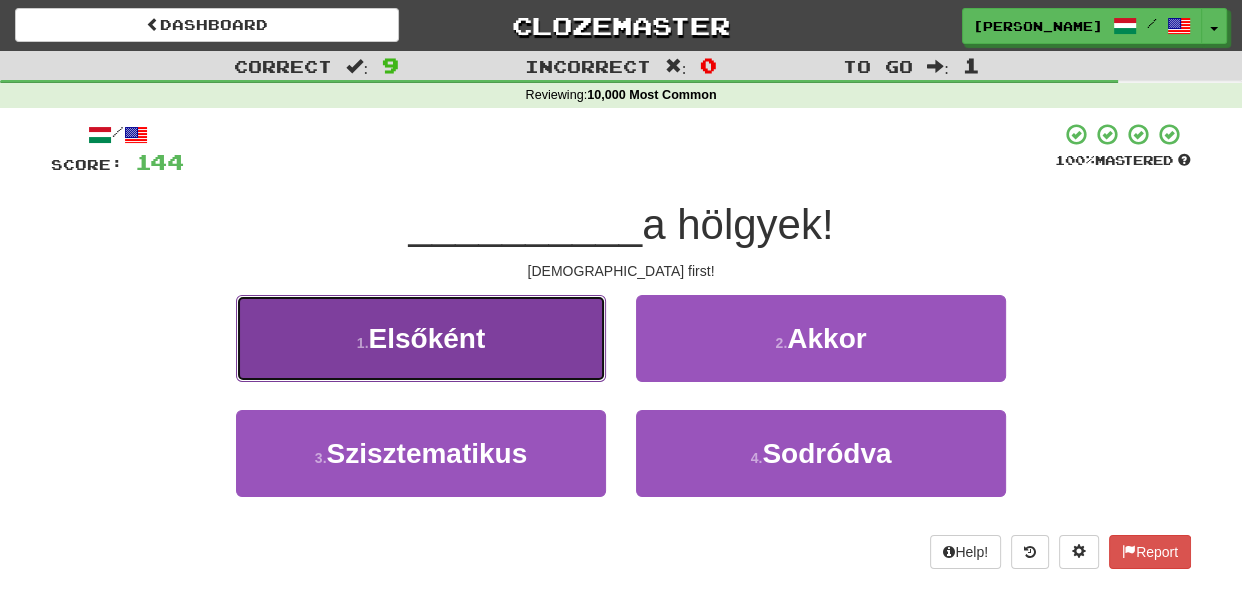 click on "1 .  Elsőként" at bounding box center (421, 338) 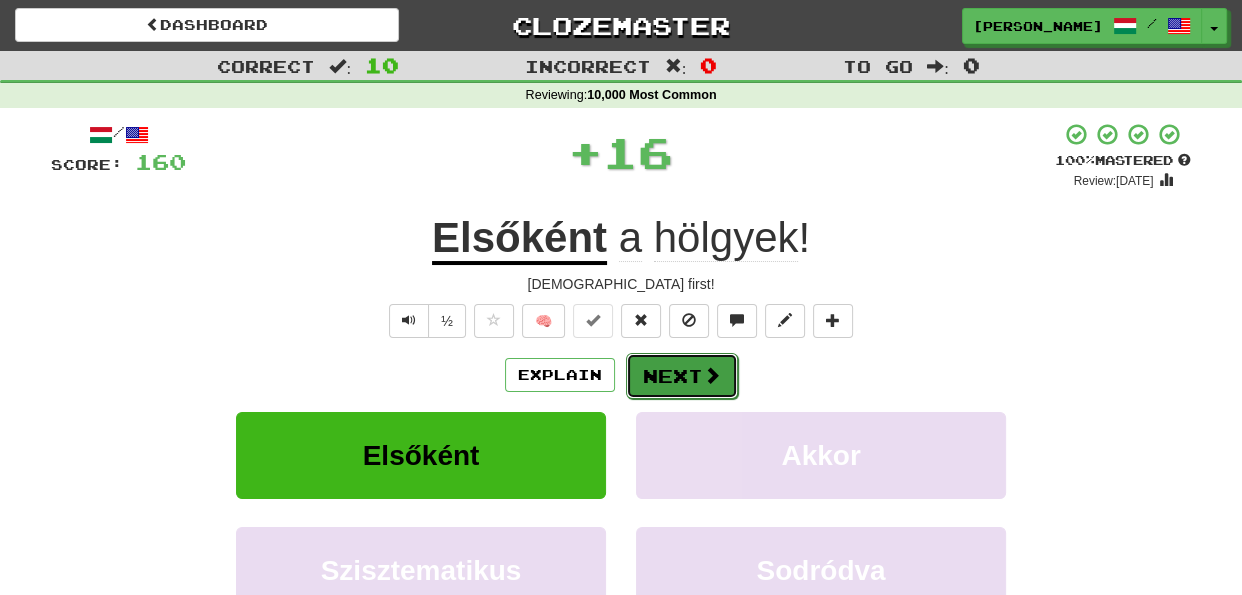 click on "Next" at bounding box center (682, 376) 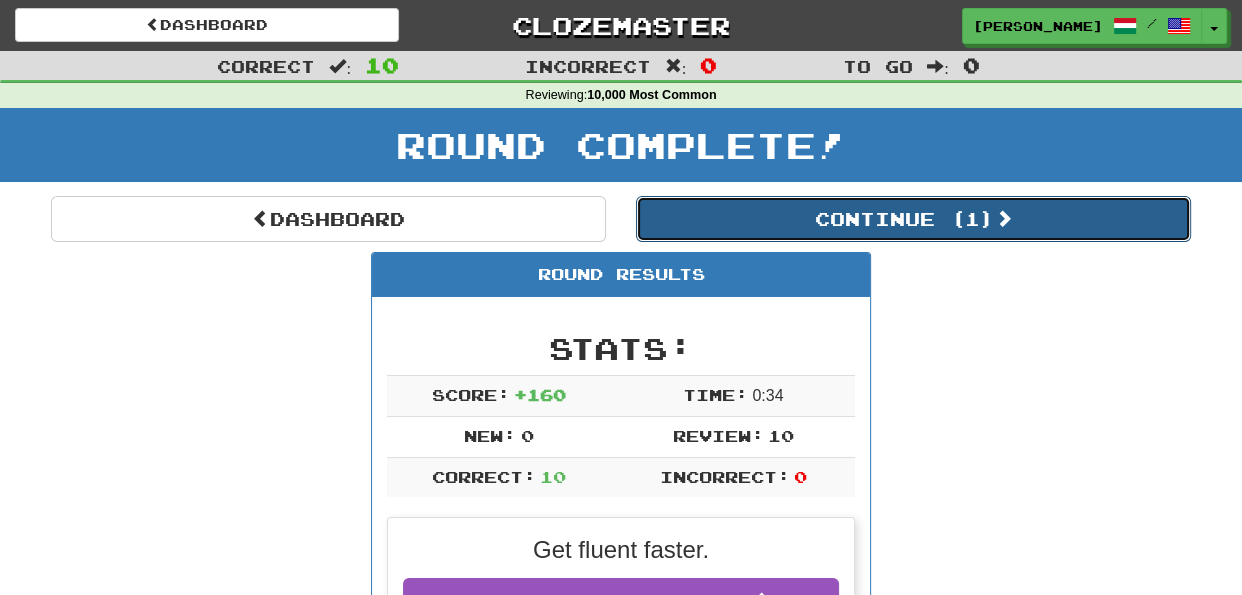 click on "Continue ( 1 )" at bounding box center (913, 219) 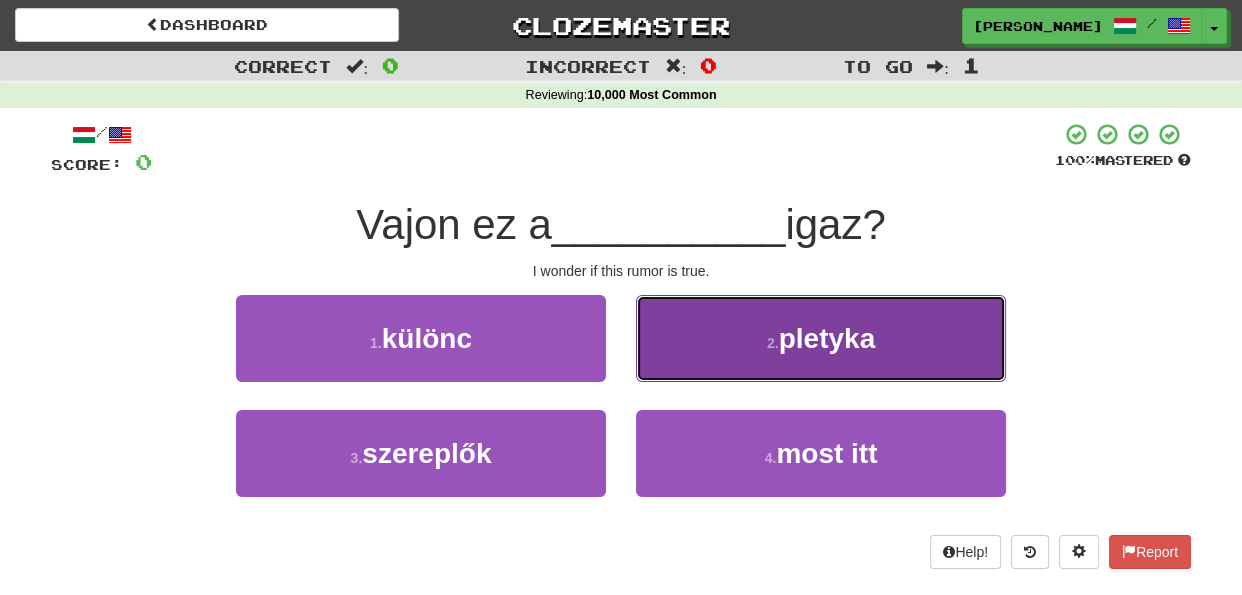 click on "2 .  pletyka" at bounding box center (821, 338) 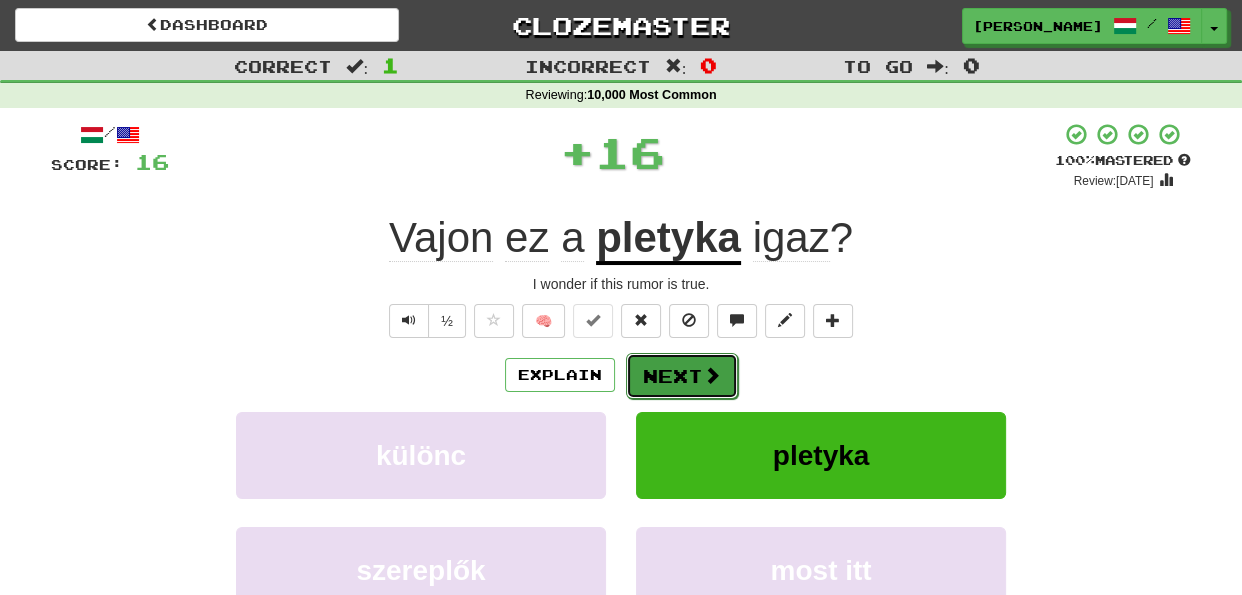 click on "Next" at bounding box center (682, 376) 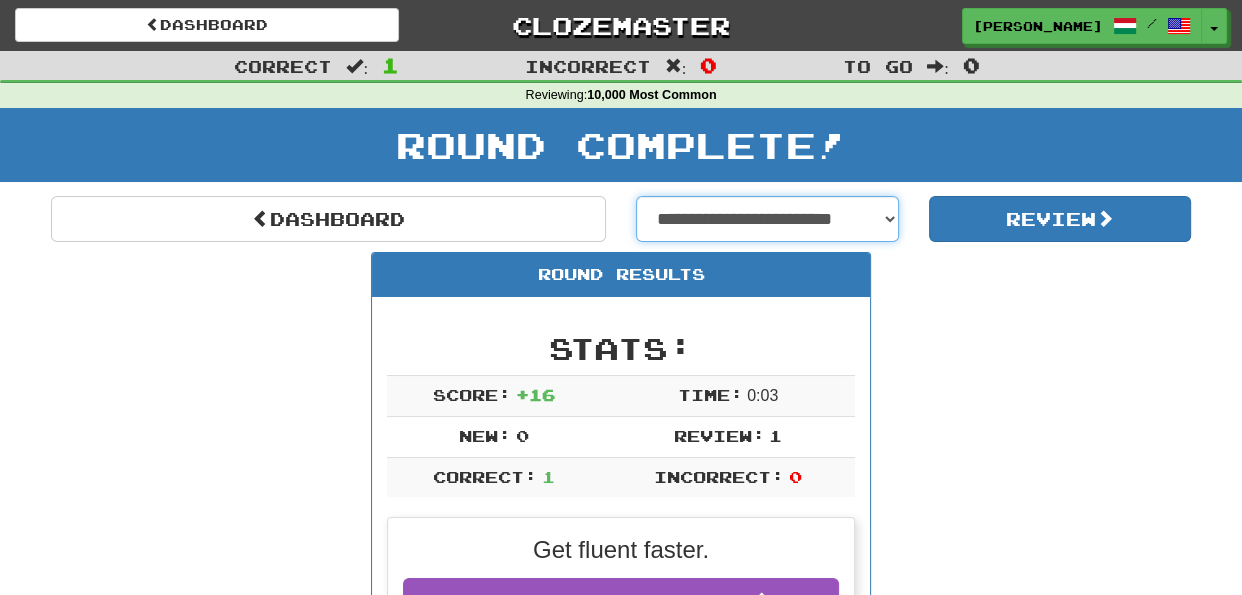 click on "**********" at bounding box center [767, 219] 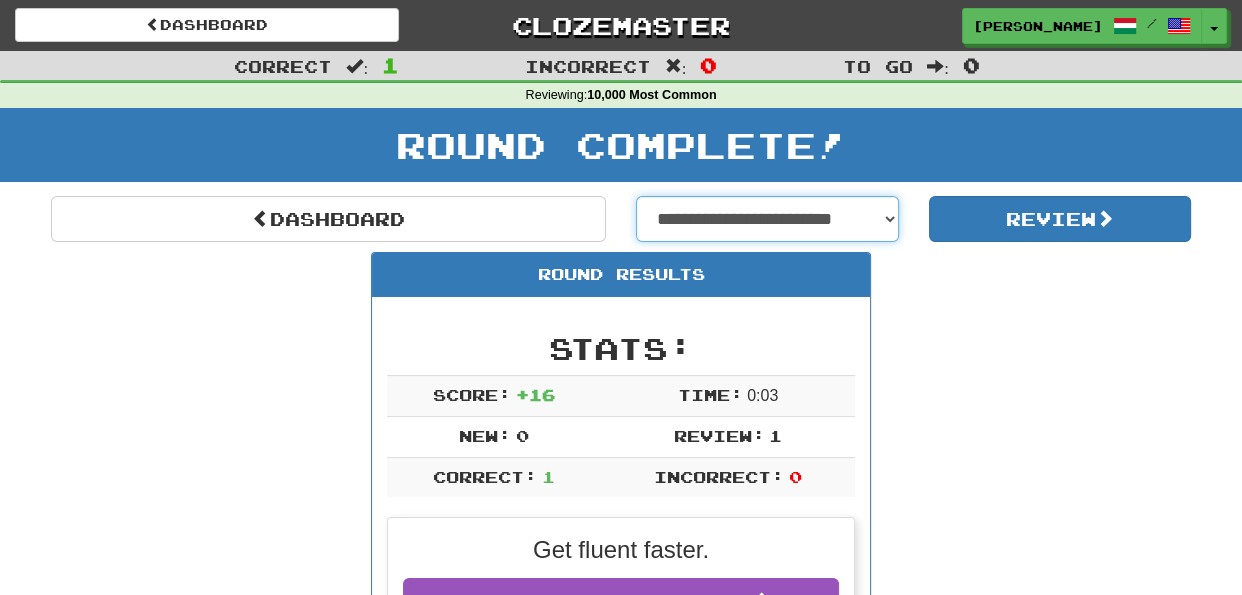 select on "**********" 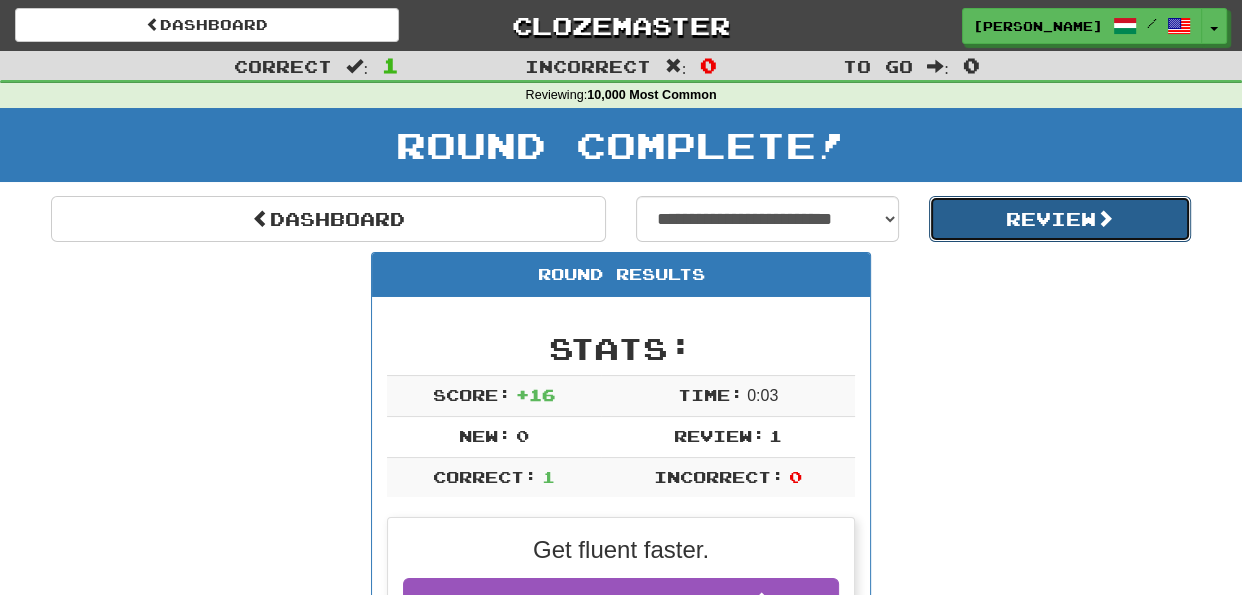 click on "Review" at bounding box center (1060, 219) 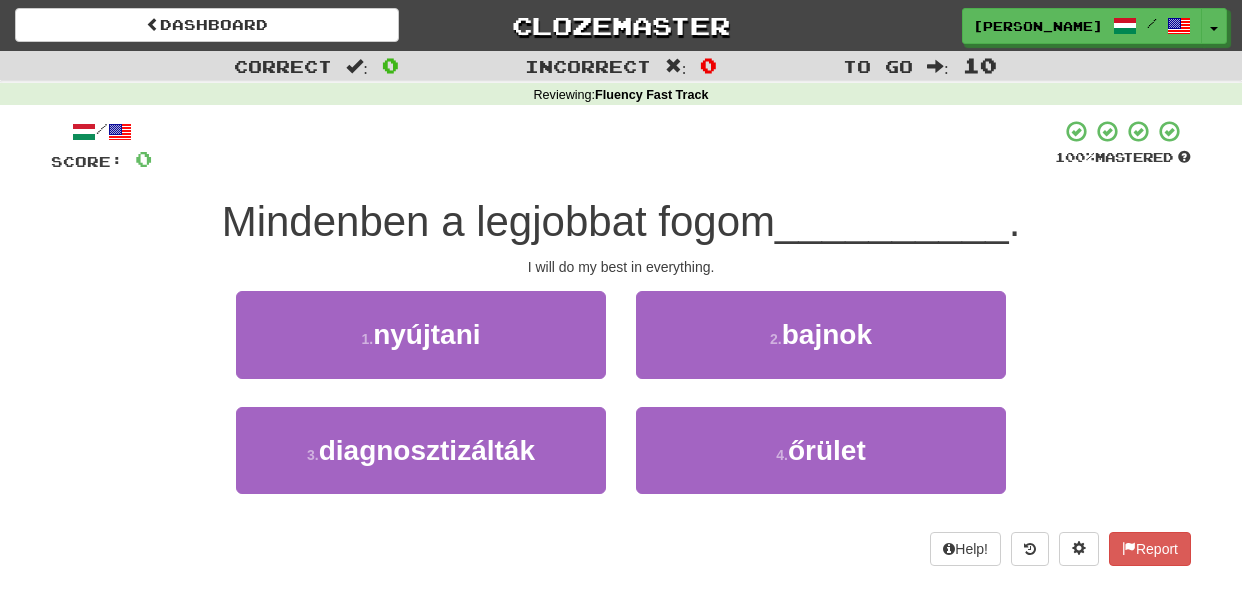 scroll, scrollTop: 0, scrollLeft: 0, axis: both 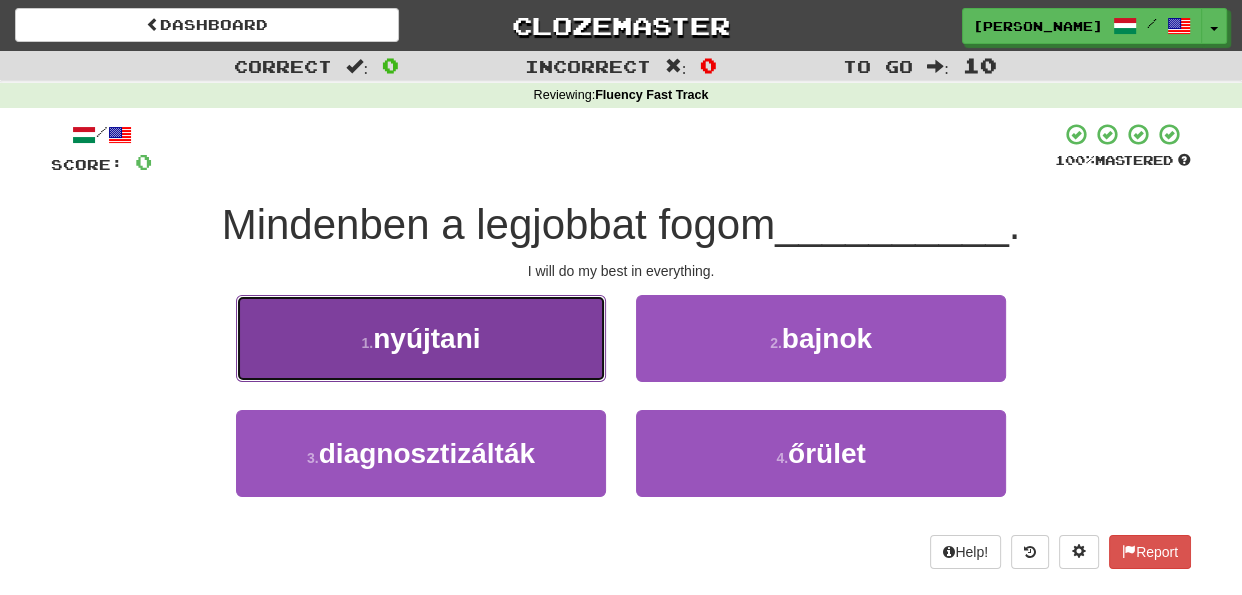 click on "1 .  nyújtani" at bounding box center (421, 338) 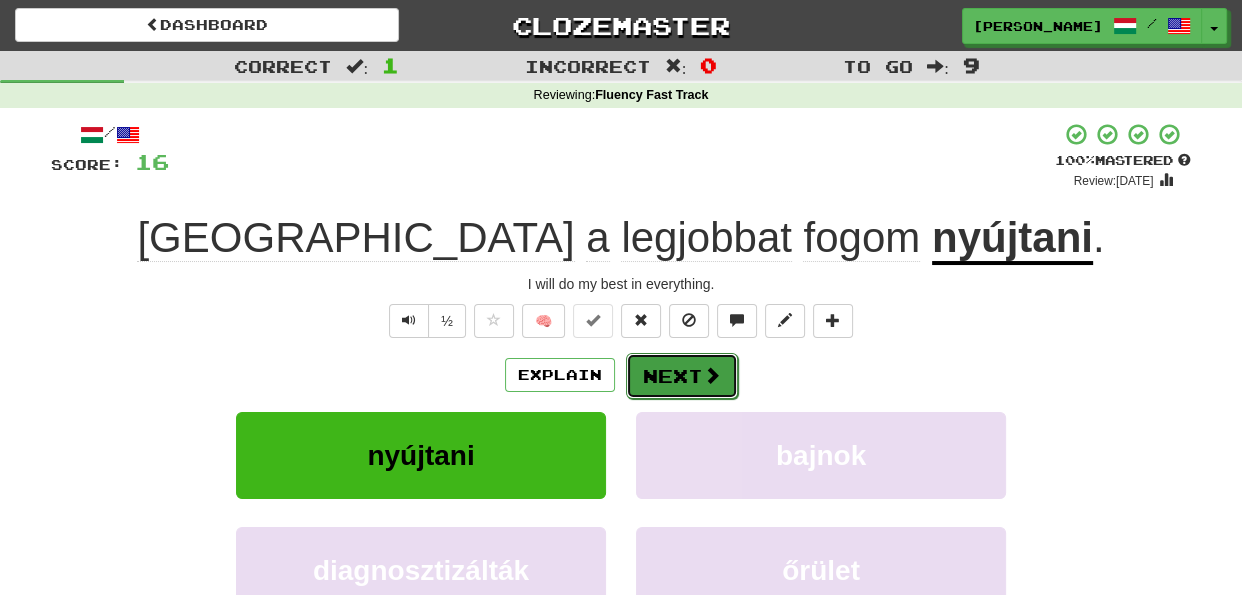 click on "Next" at bounding box center (682, 376) 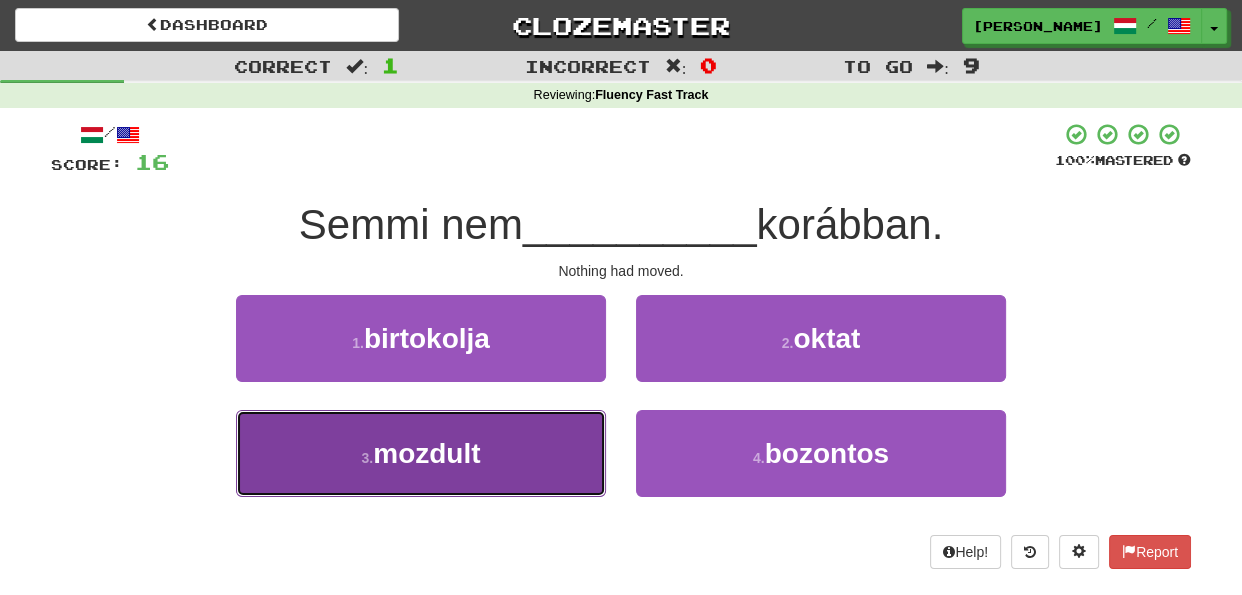 click on "3 .  mozdult" at bounding box center [421, 453] 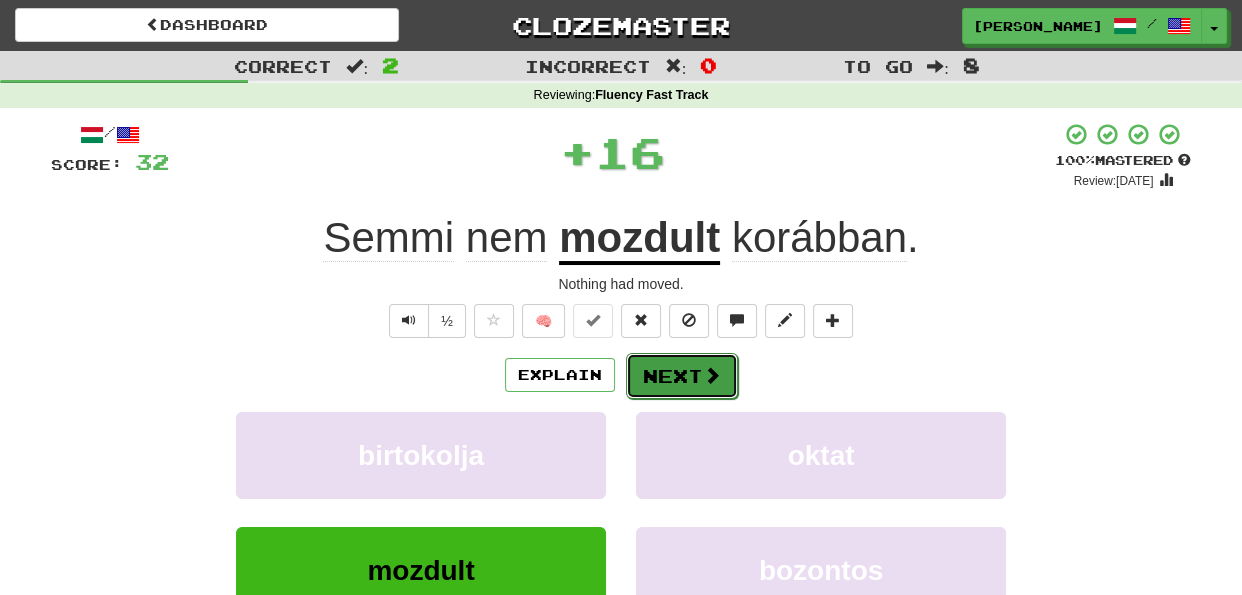 click on "Next" at bounding box center (682, 376) 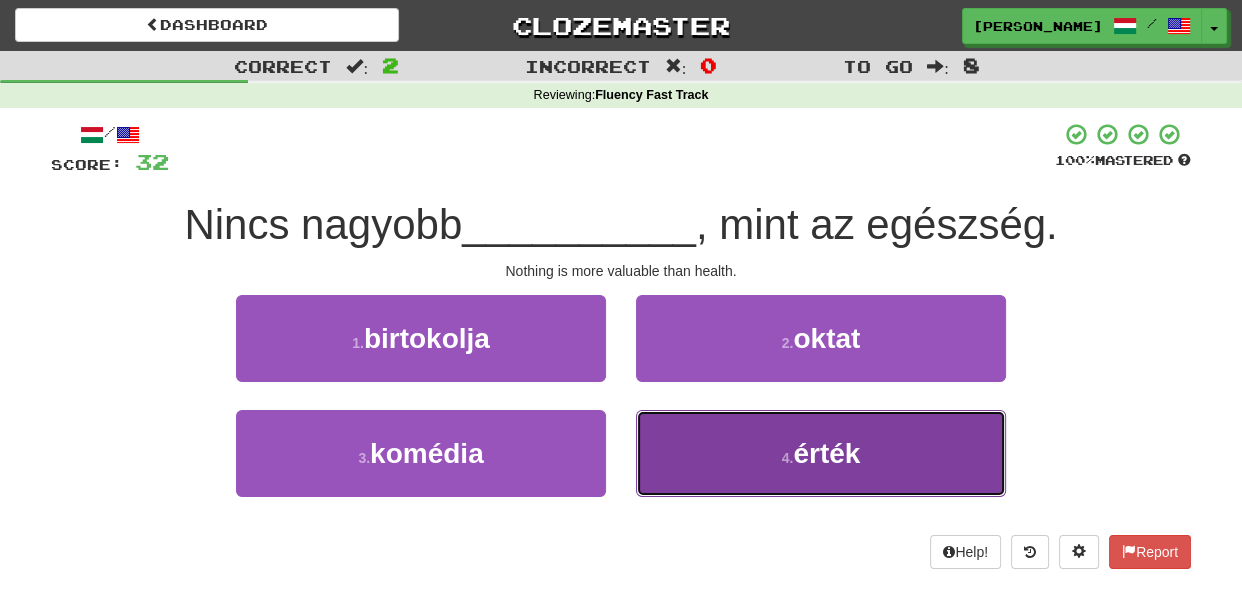 click on "4 .  érték" at bounding box center [821, 453] 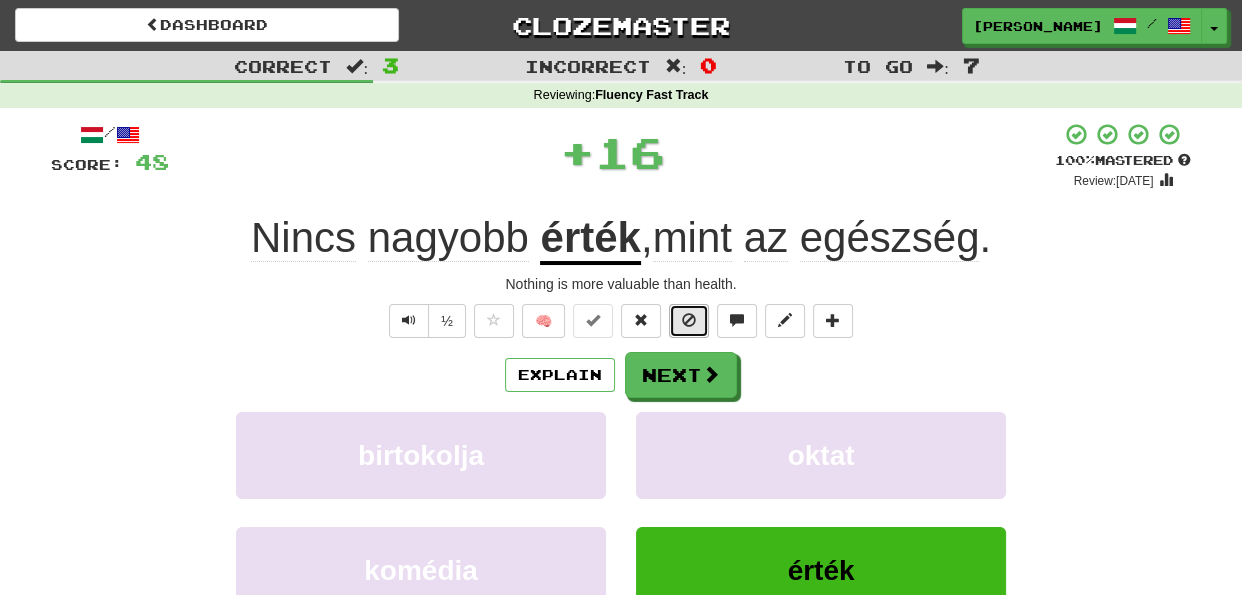 click at bounding box center (689, 321) 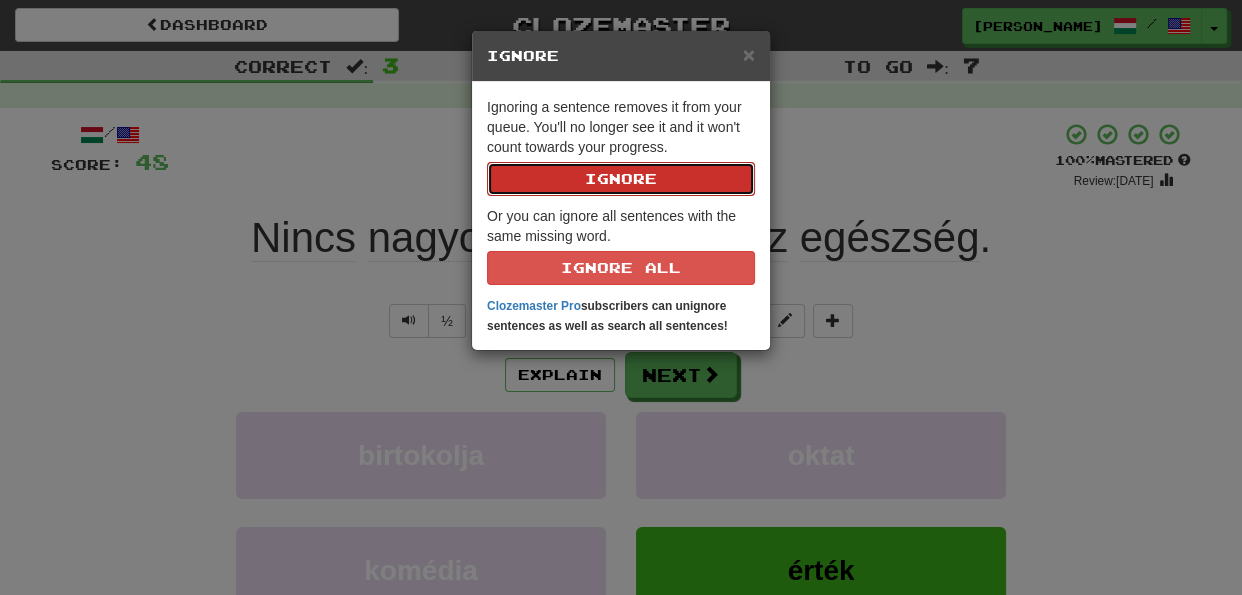 click on "Ignore" at bounding box center (621, 179) 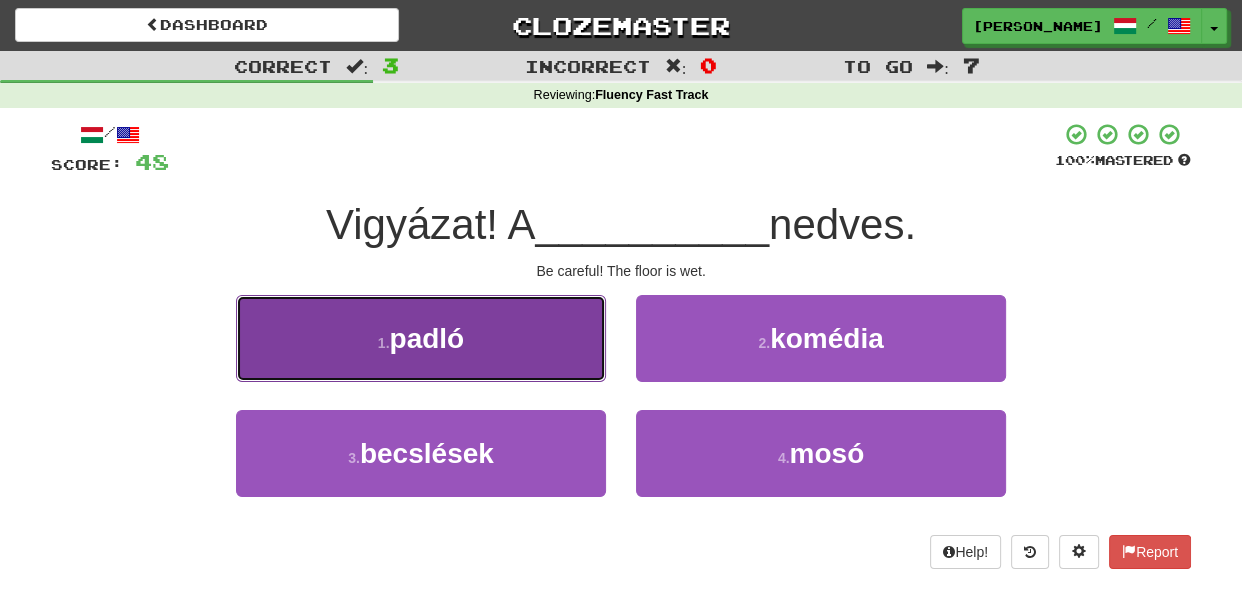 click on "1 .  padló" at bounding box center [421, 338] 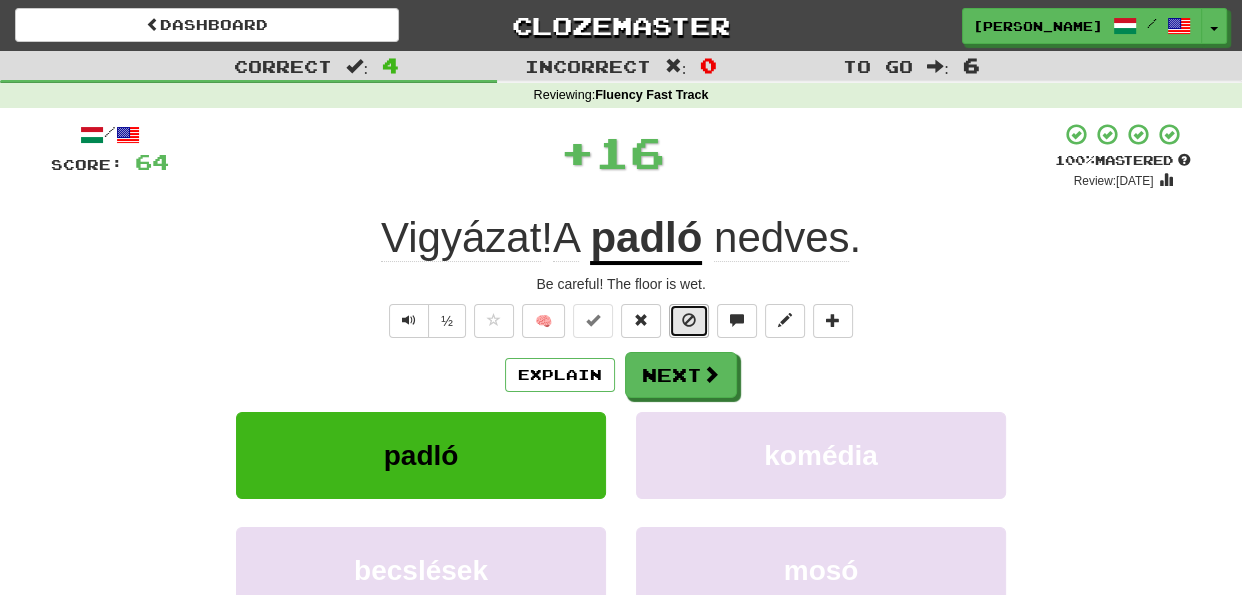 click at bounding box center (689, 321) 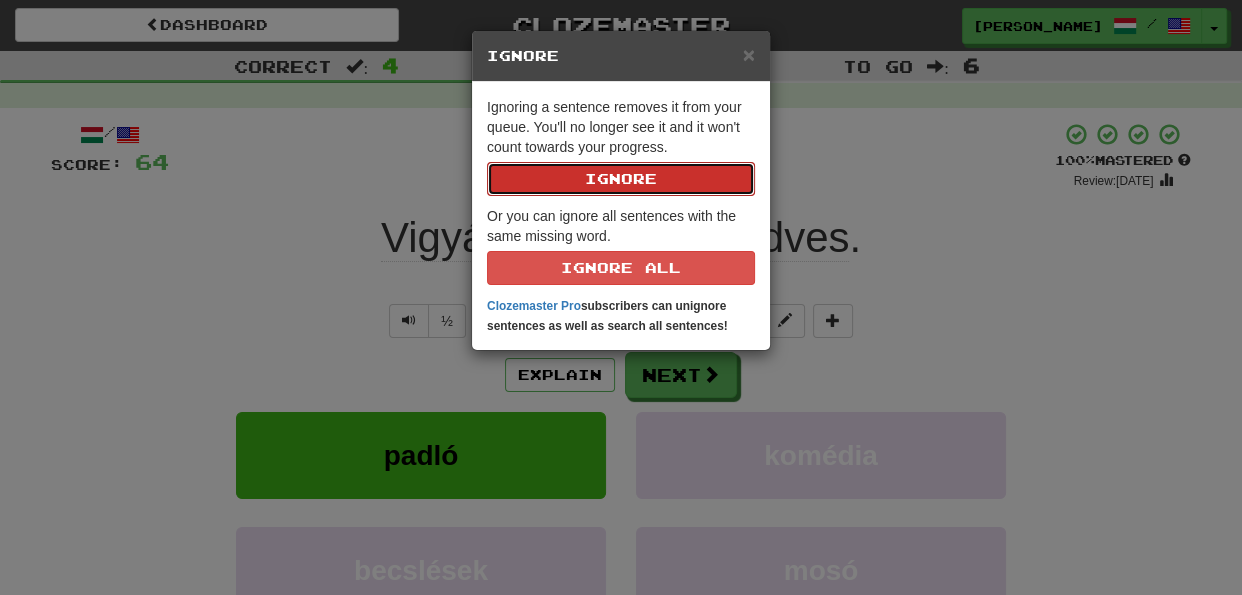 click on "Ignore" at bounding box center [621, 179] 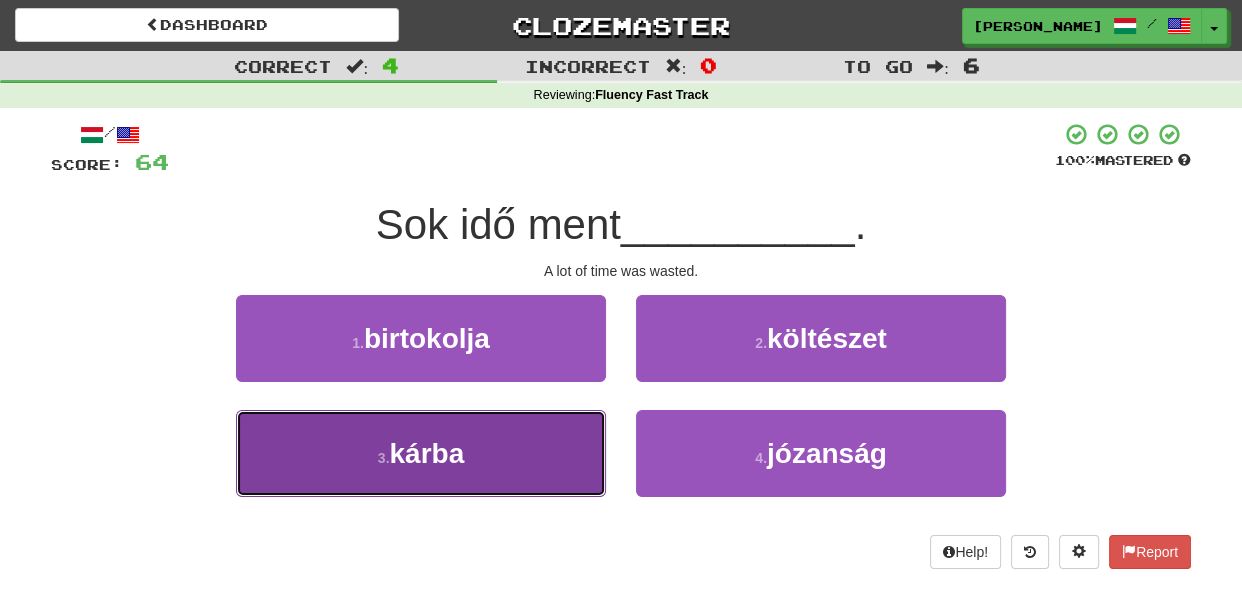 click on "3 .  kárba" at bounding box center [421, 453] 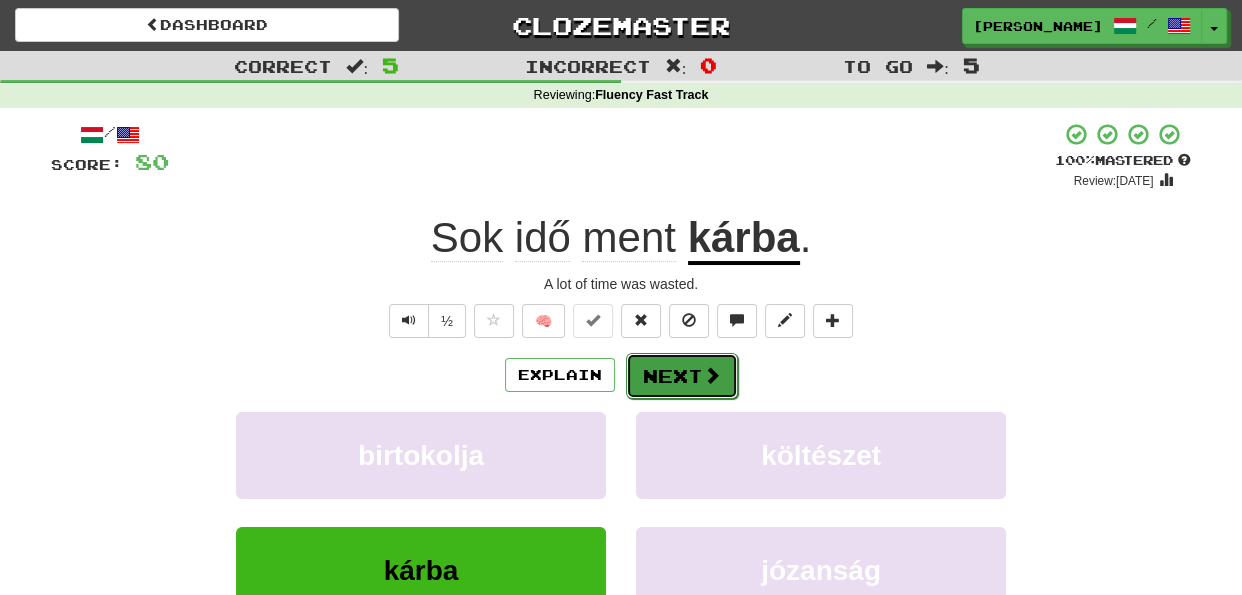 click on "Next" at bounding box center (682, 376) 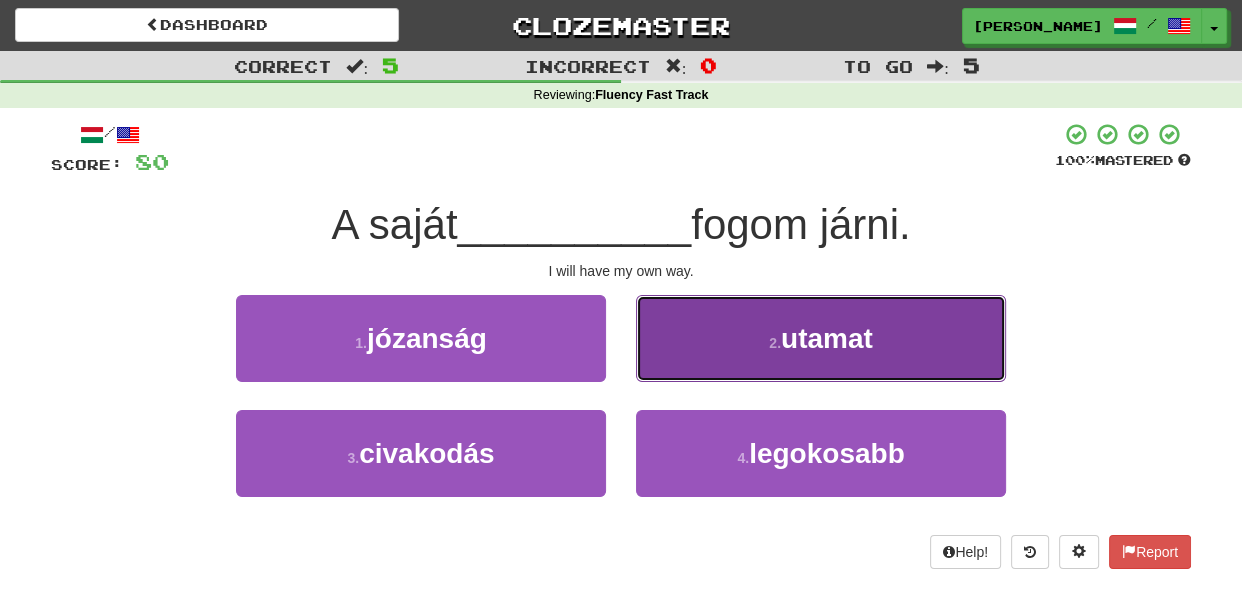 click on "2 .  utamat" at bounding box center (821, 338) 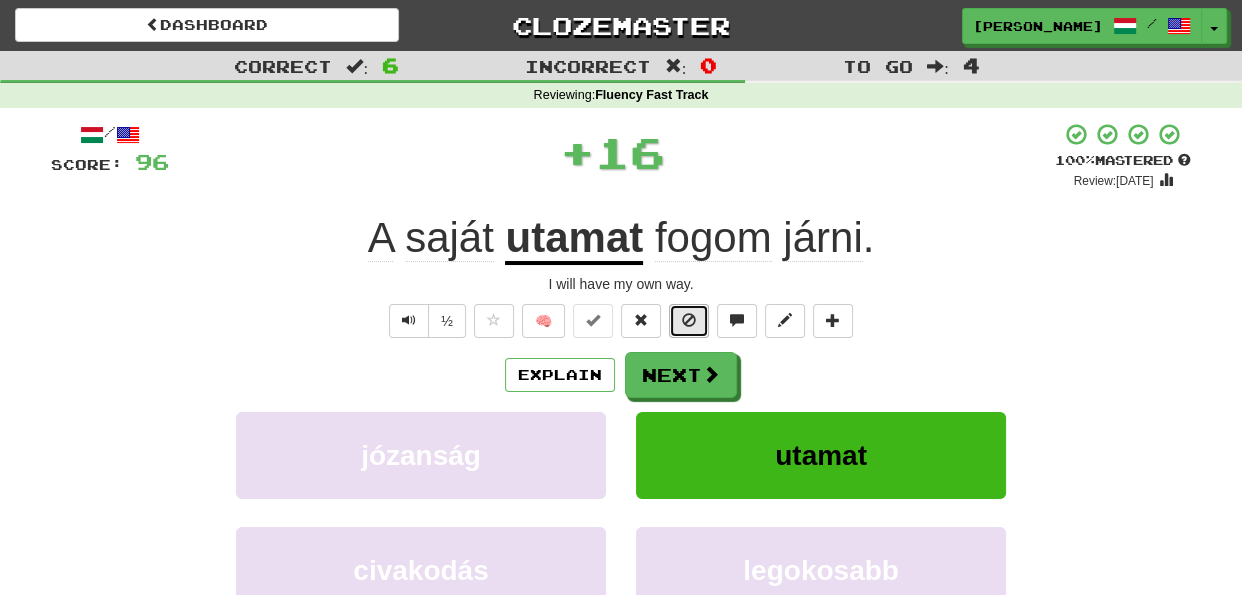 click at bounding box center [689, 320] 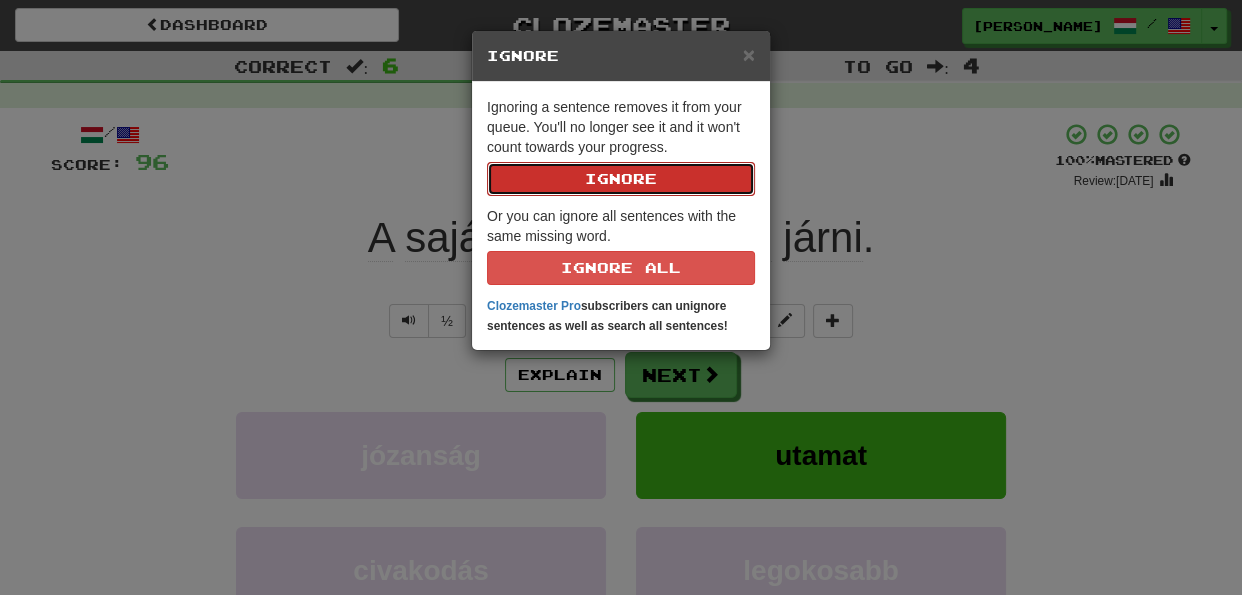click on "Ignore" at bounding box center (621, 179) 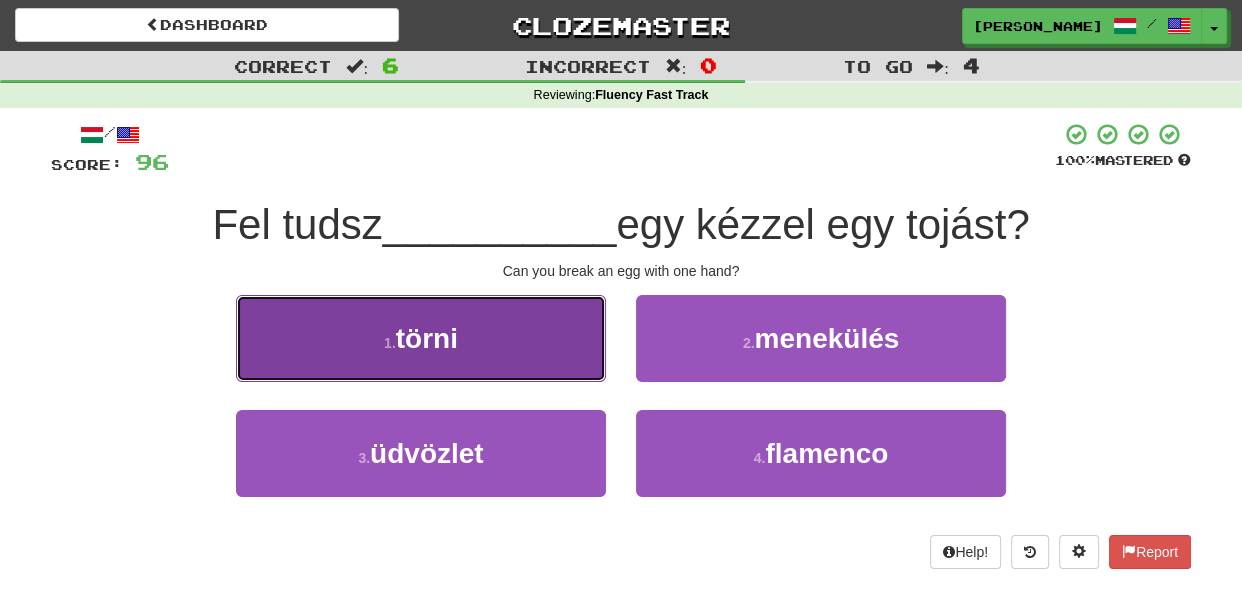 click on "1 .  törni" at bounding box center [421, 338] 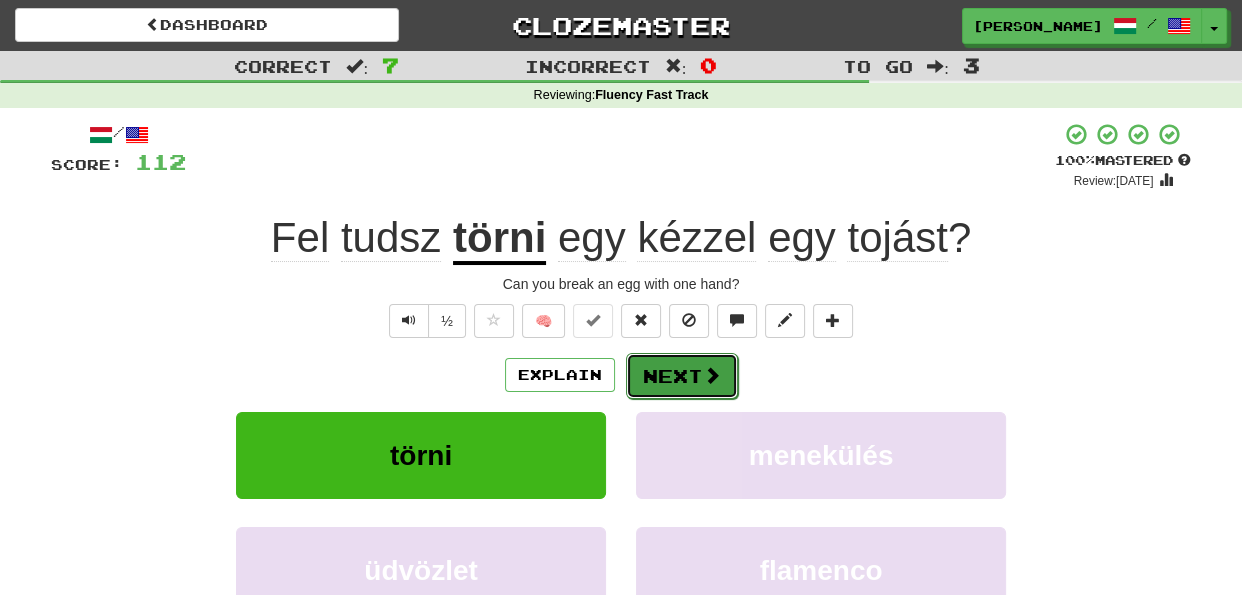 click on "Next" at bounding box center (682, 376) 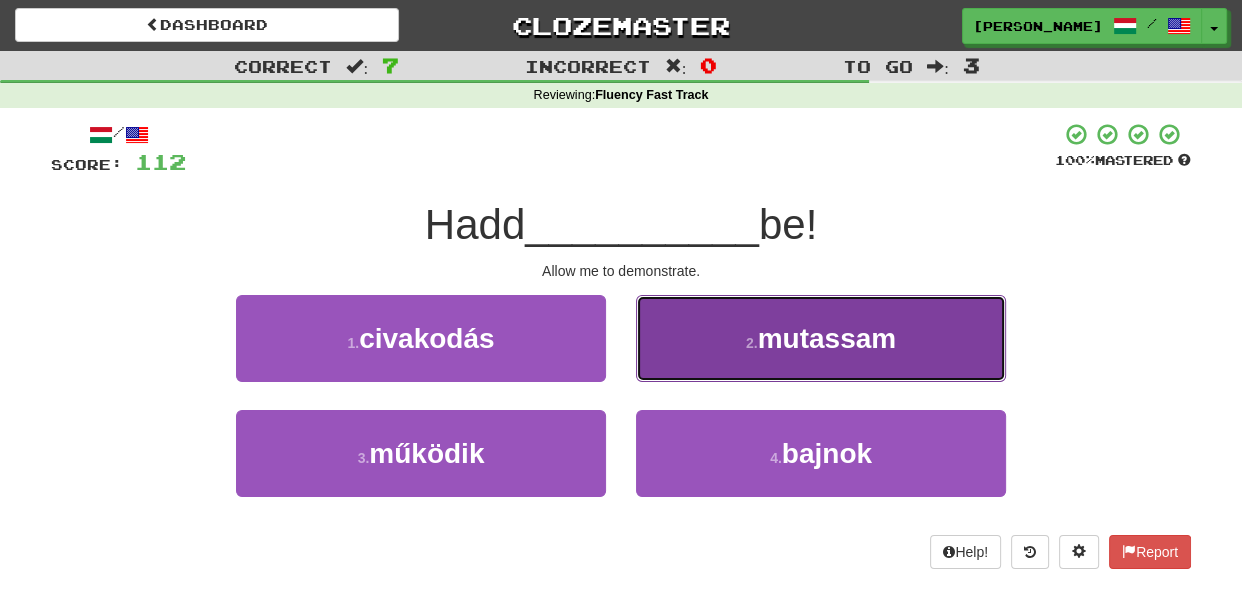 click on "2 .  mutassam" at bounding box center [821, 338] 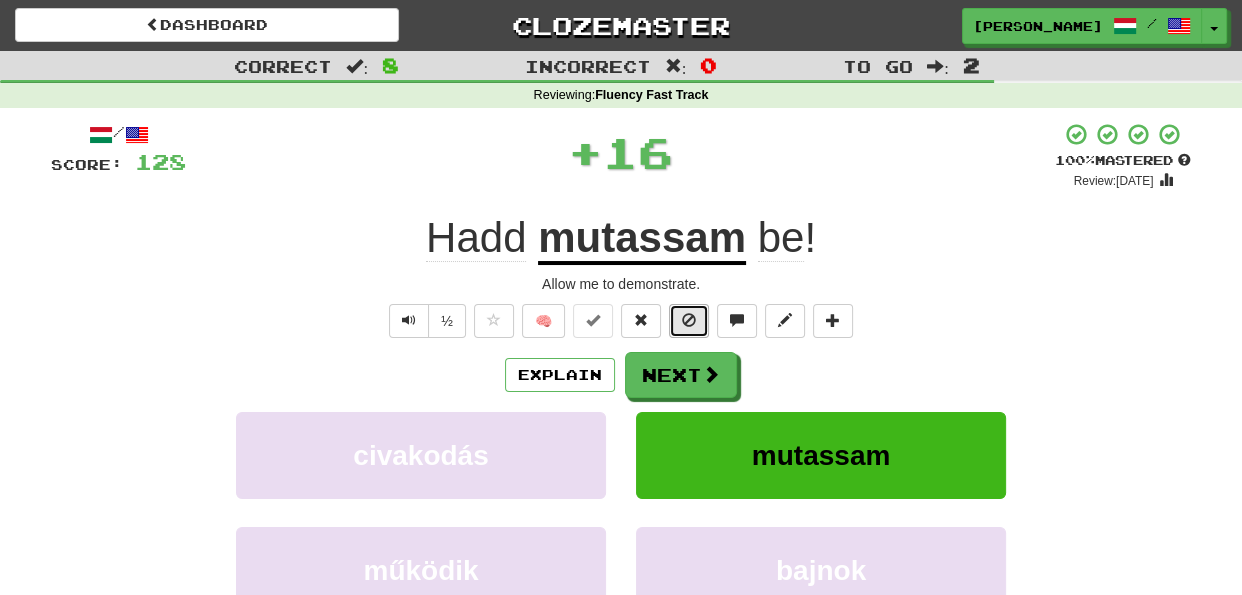 click at bounding box center (689, 320) 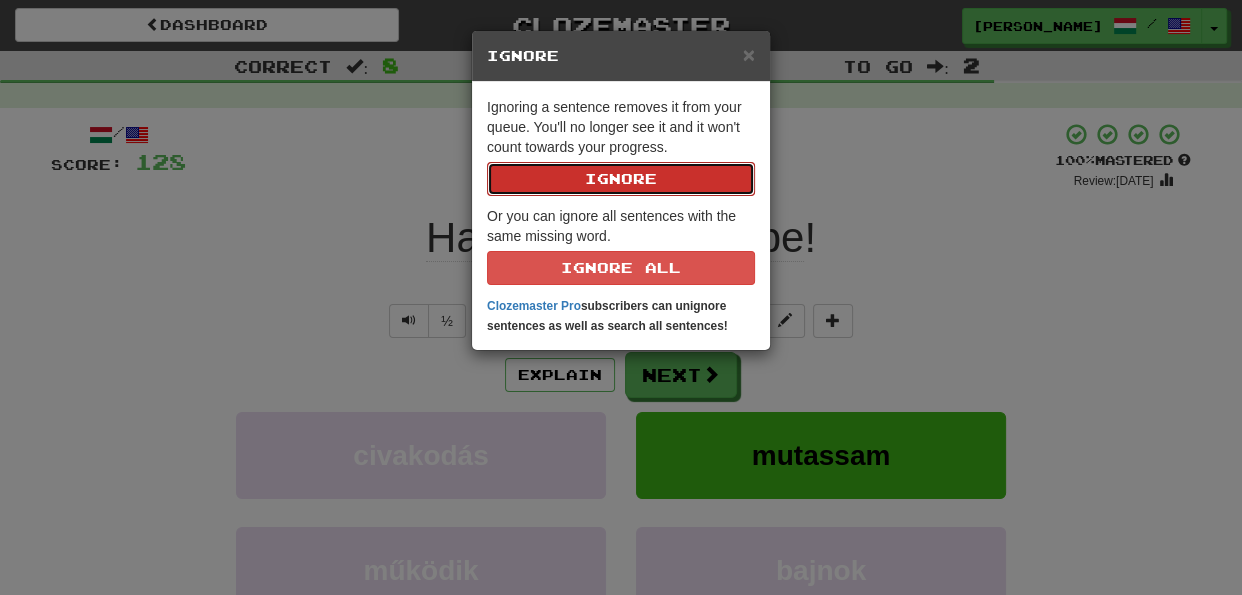 click on "Ignore" at bounding box center (621, 179) 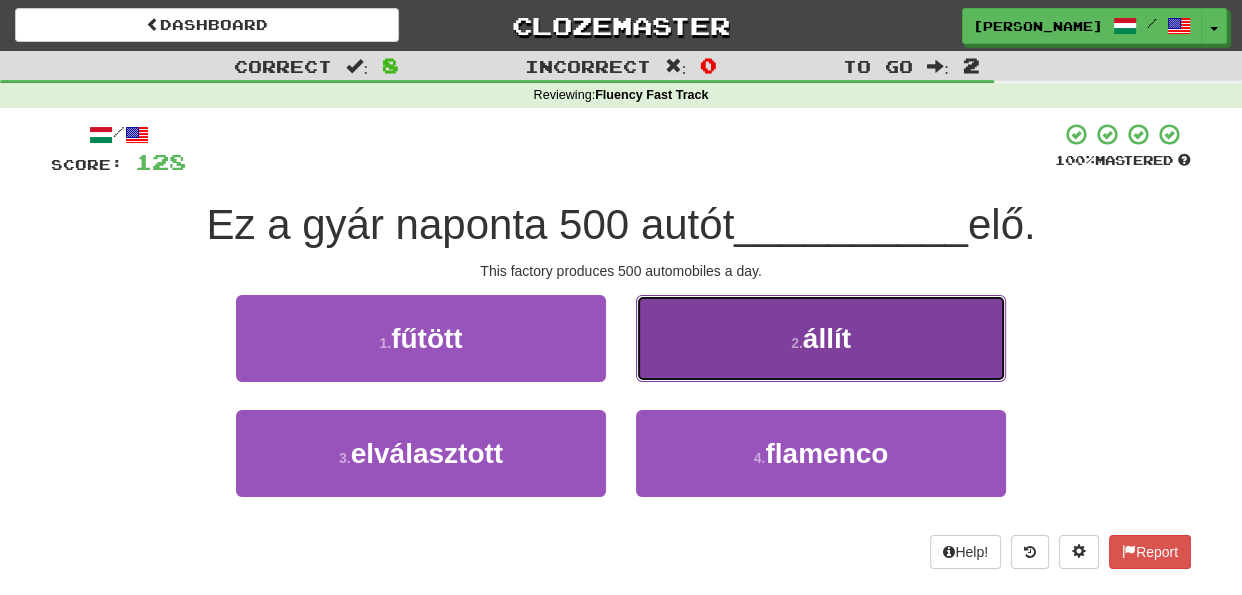 click on "2 .  állít" at bounding box center [821, 338] 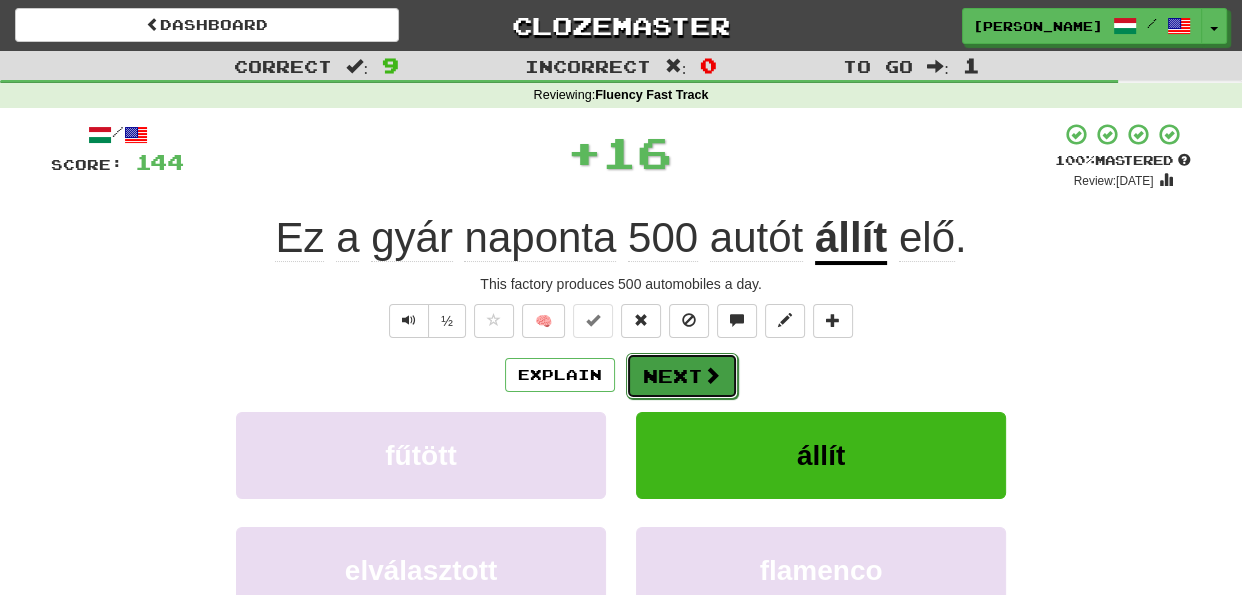click on "Next" at bounding box center (682, 376) 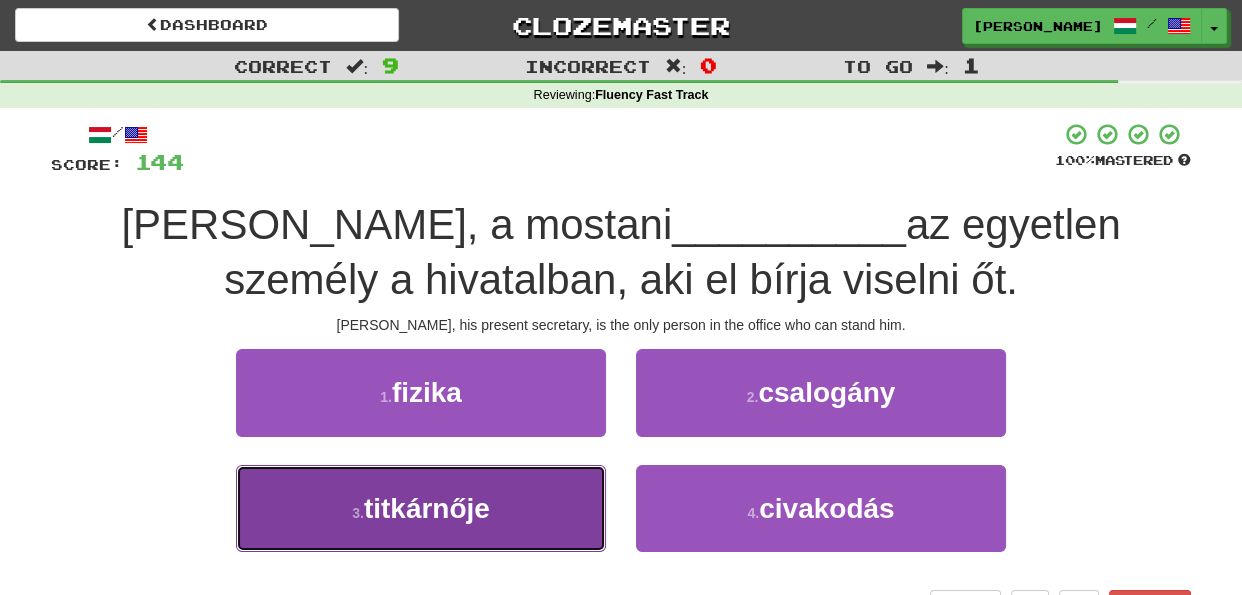 click on "3 .  titkárnője" at bounding box center [421, 508] 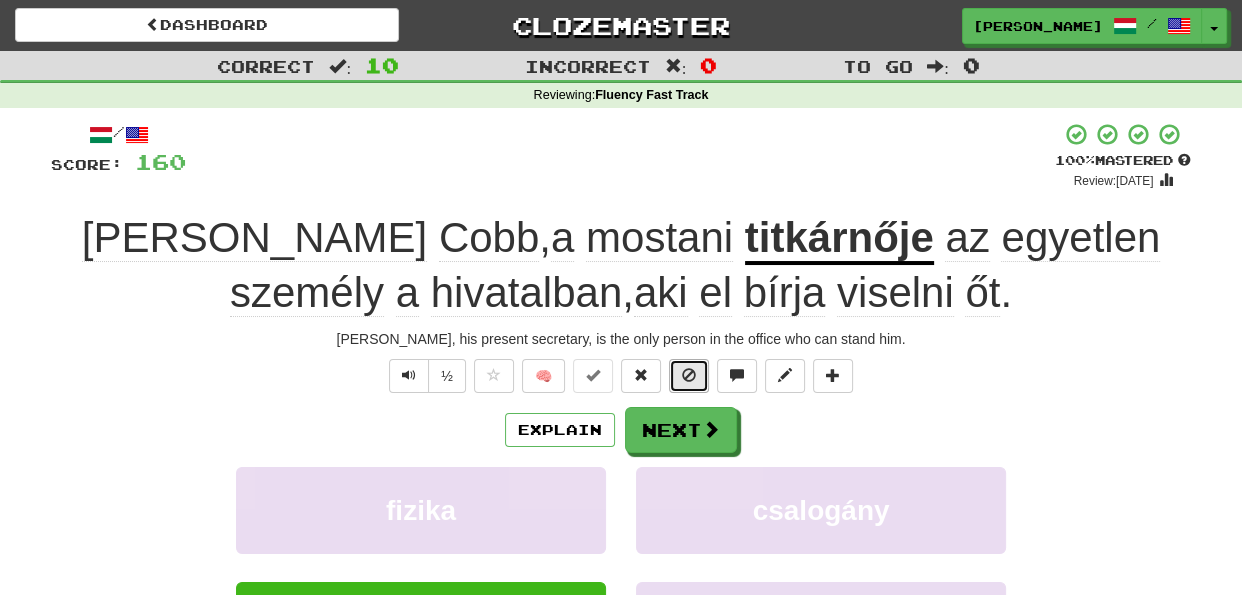 click at bounding box center (689, 375) 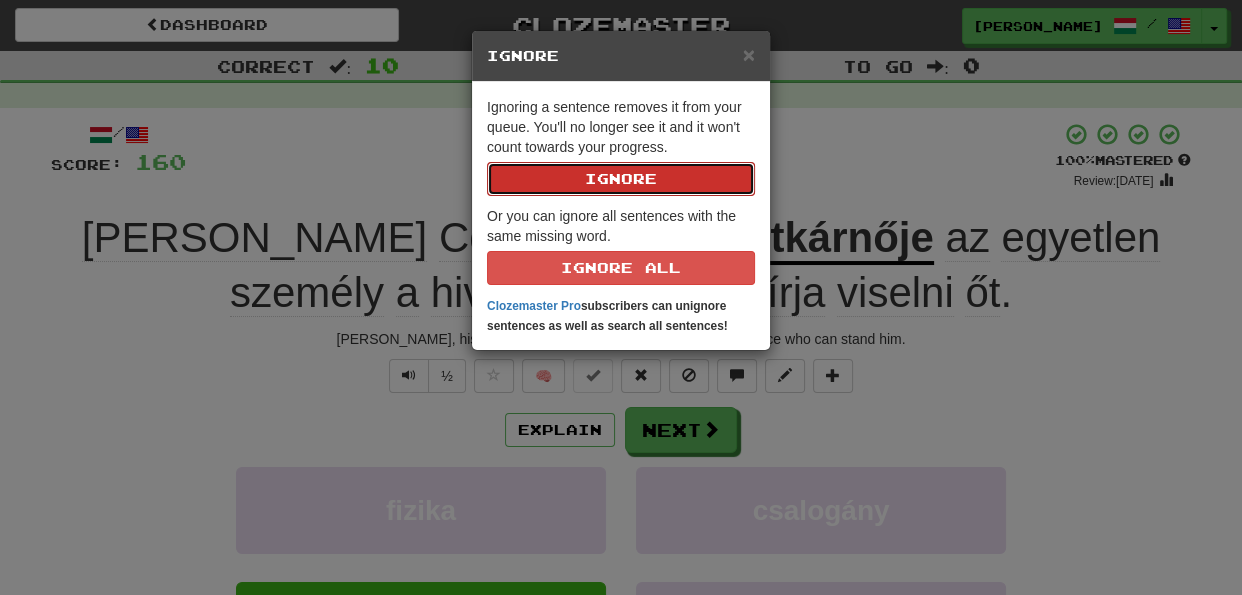click on "Ignore" at bounding box center (621, 179) 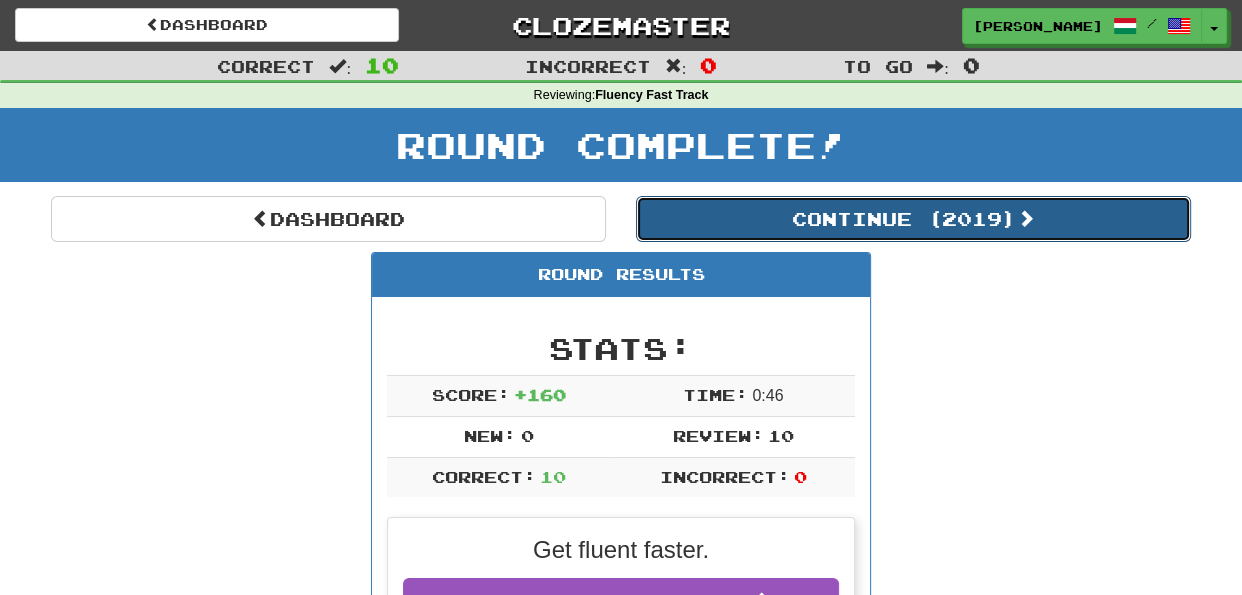 click on "Continue ( 2019 )" at bounding box center (913, 219) 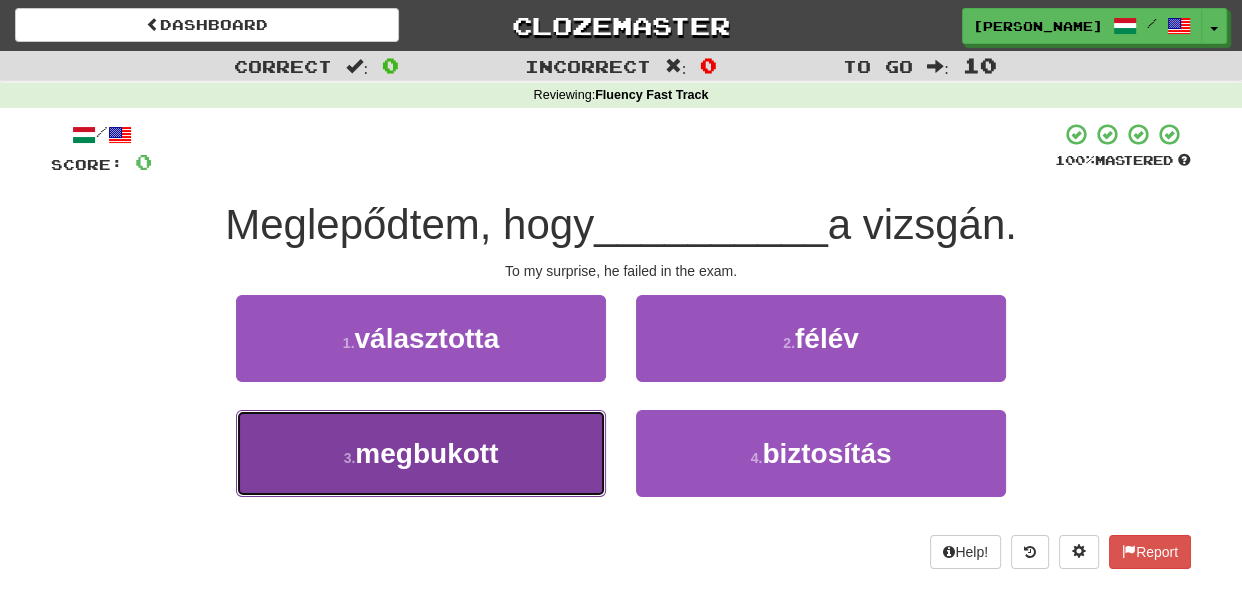click on "3 .  megbukott" at bounding box center [421, 453] 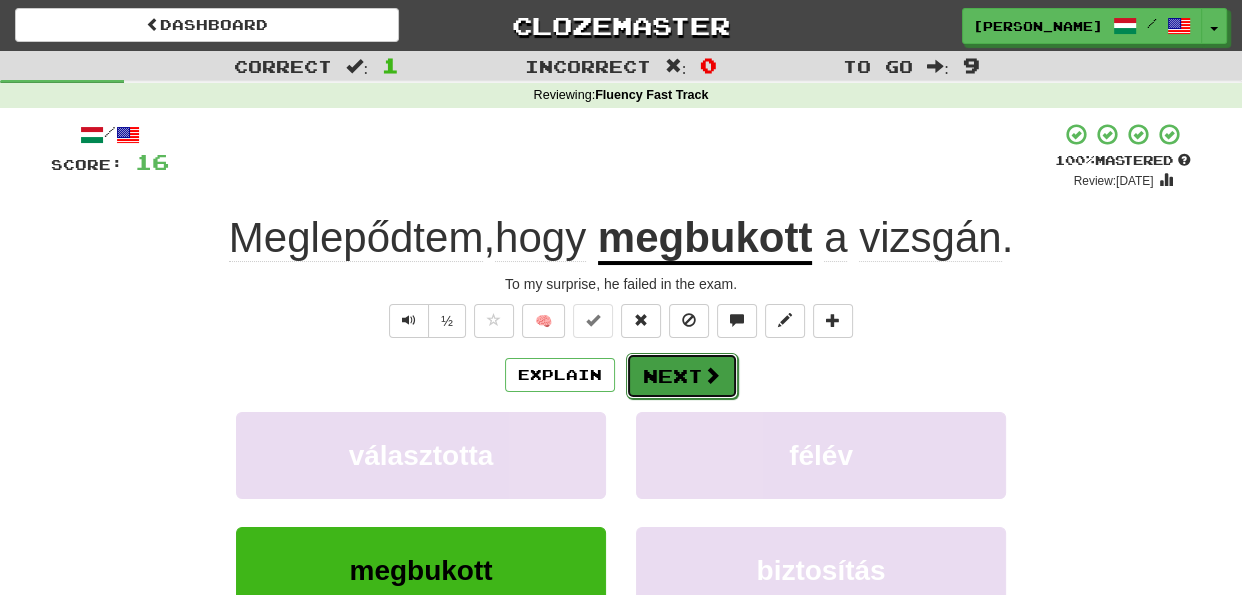 click on "Next" at bounding box center [682, 376] 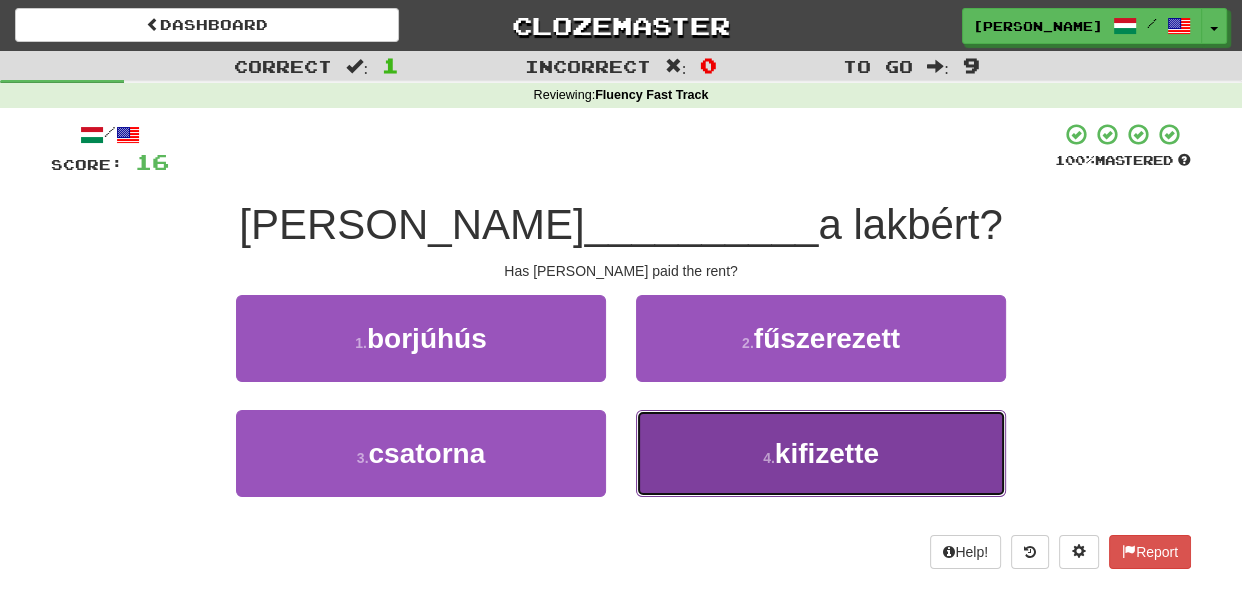 click on "4 .  kifizette" at bounding box center [821, 453] 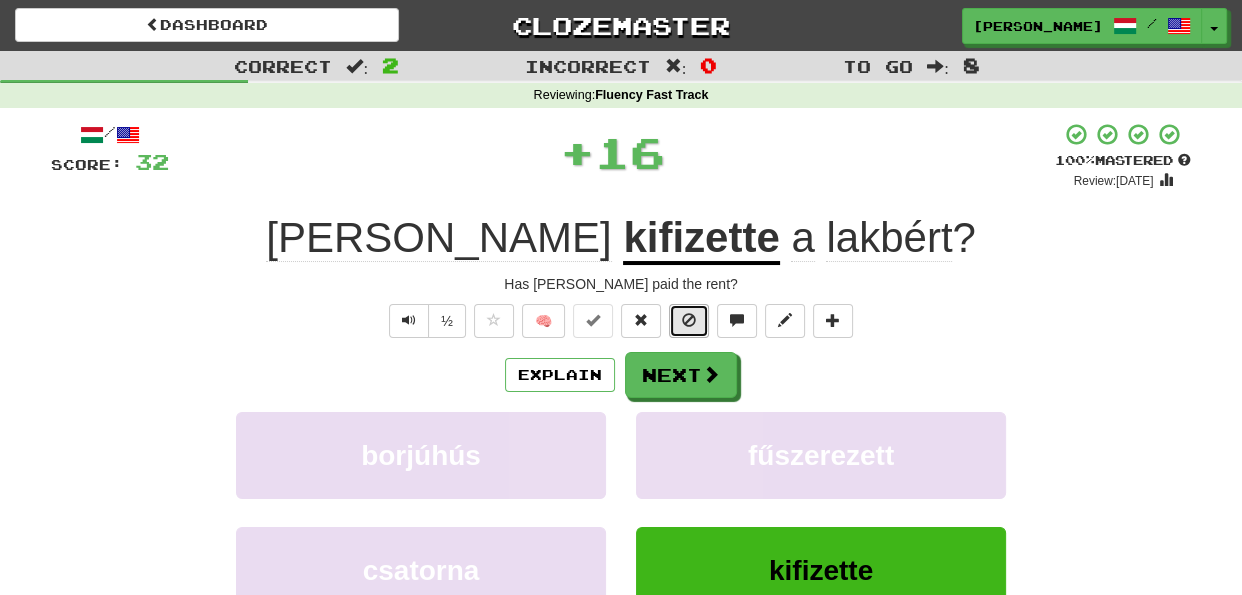click at bounding box center (689, 321) 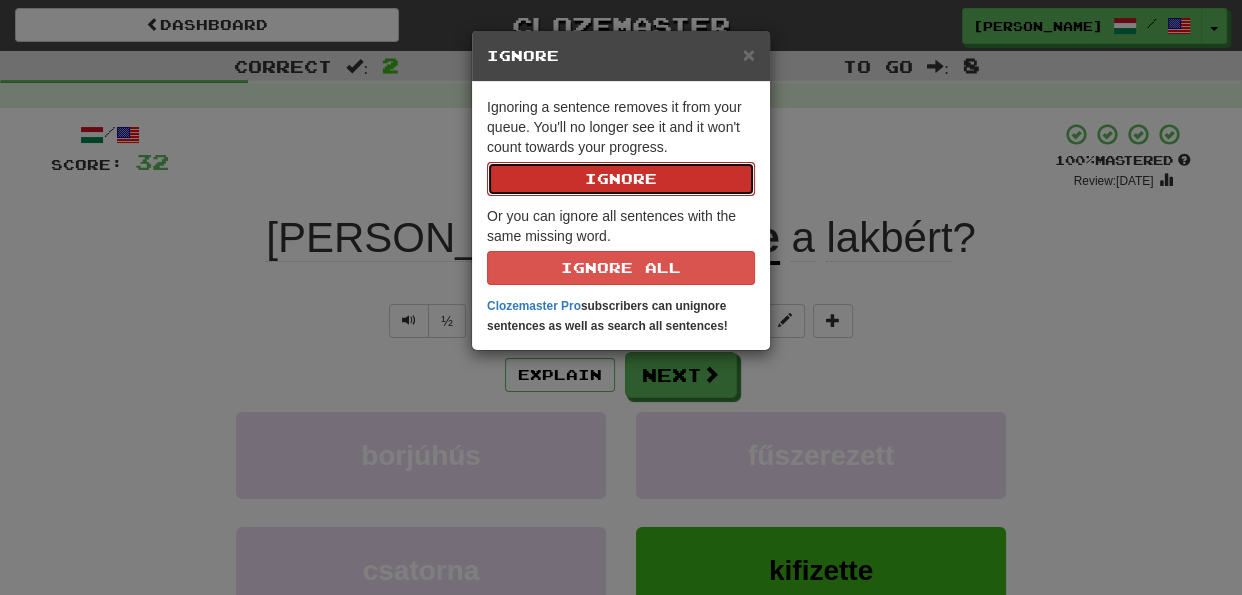 click on "Ignore" at bounding box center [621, 179] 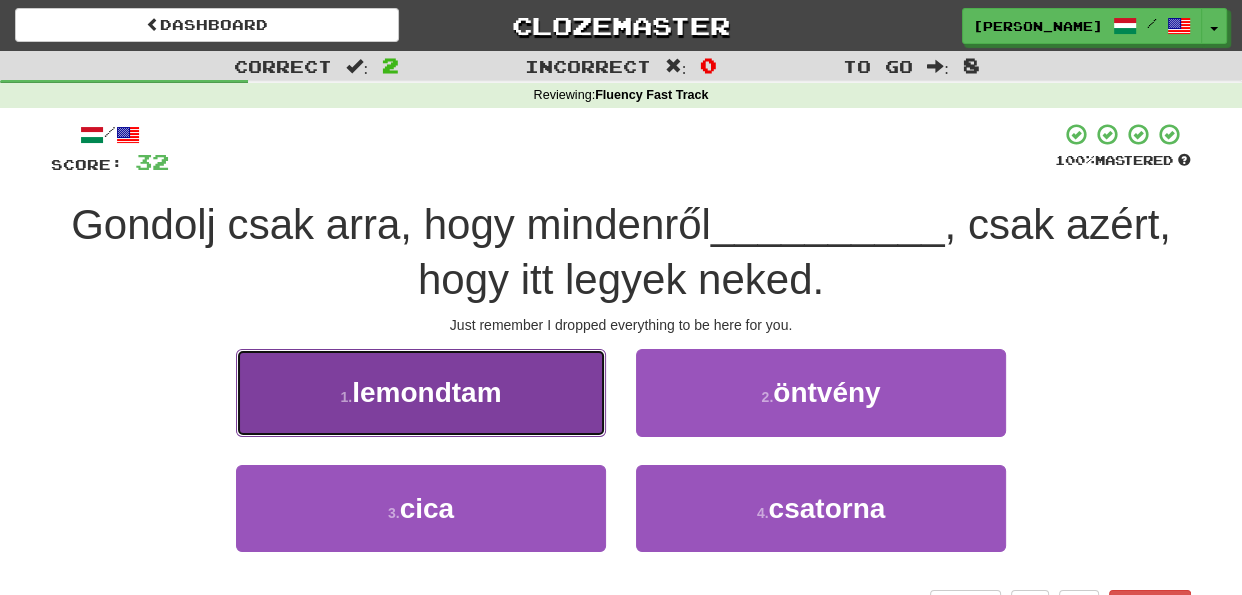 click on "1 .  lemondtam" at bounding box center [421, 392] 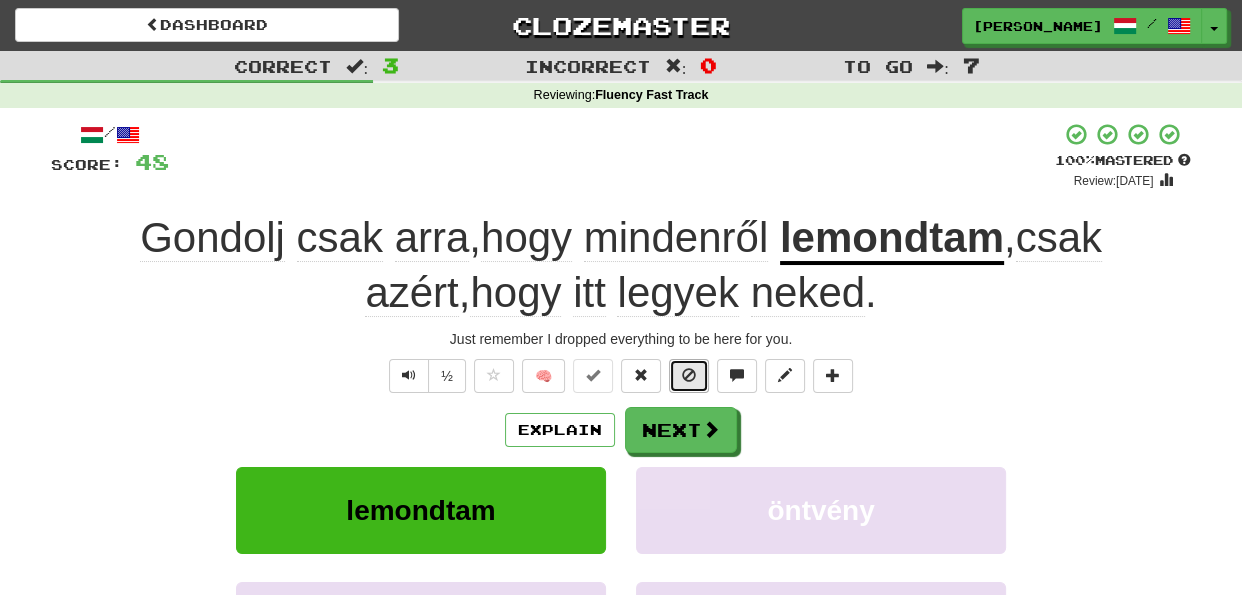click at bounding box center (689, 375) 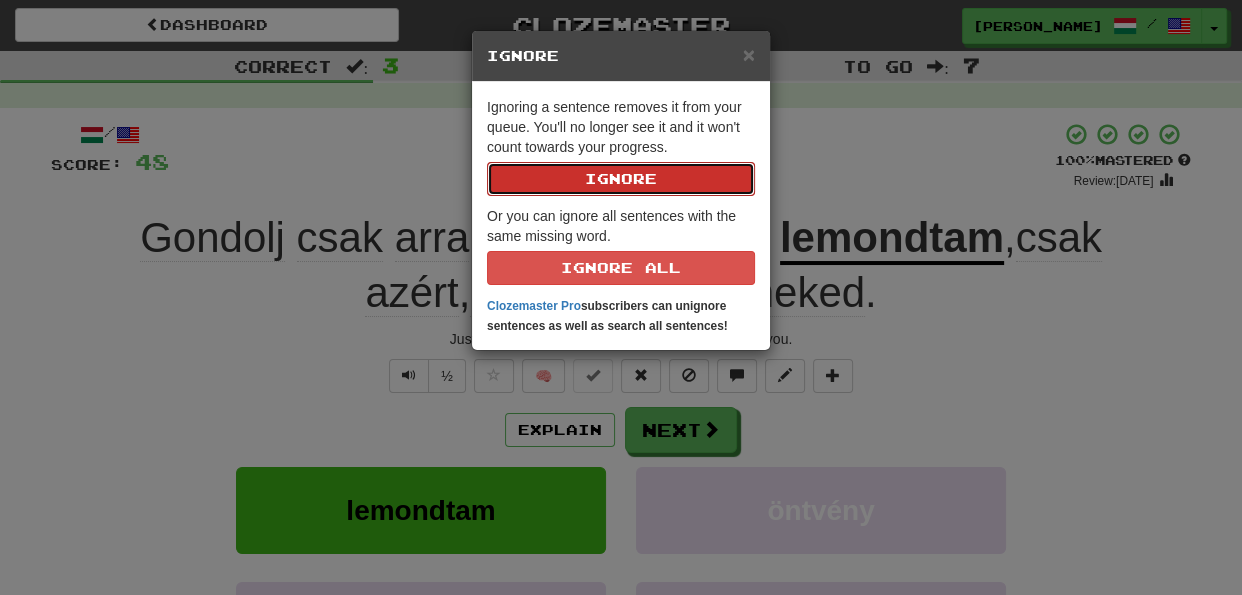 click on "Ignore" at bounding box center [621, 179] 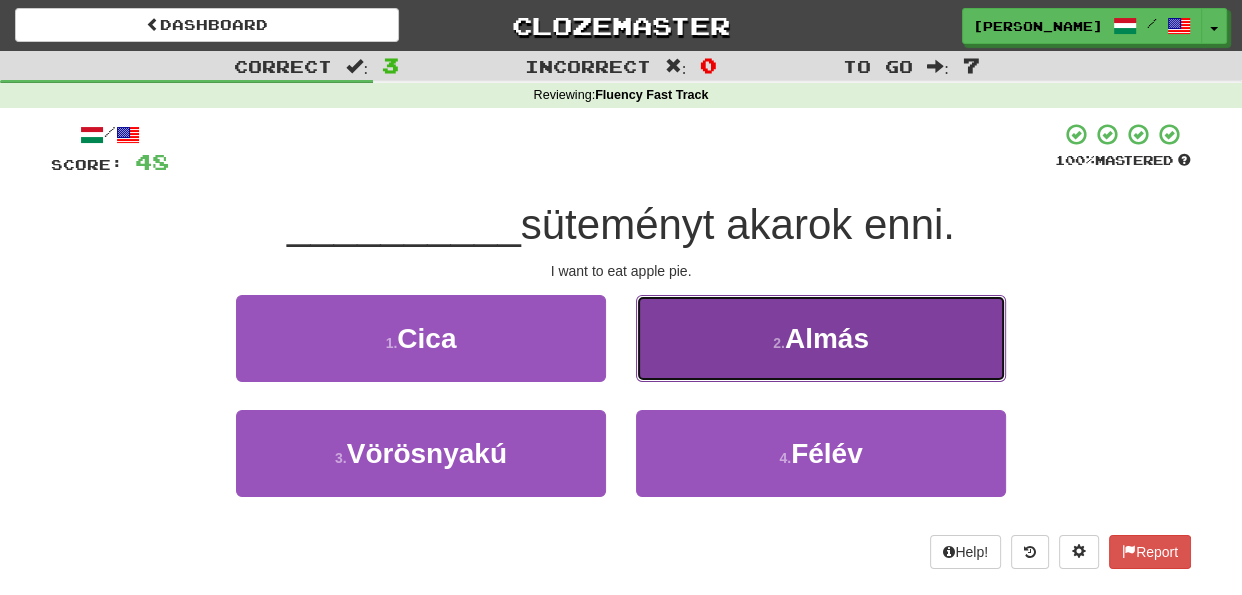 click on "2 .  Almás" at bounding box center (821, 338) 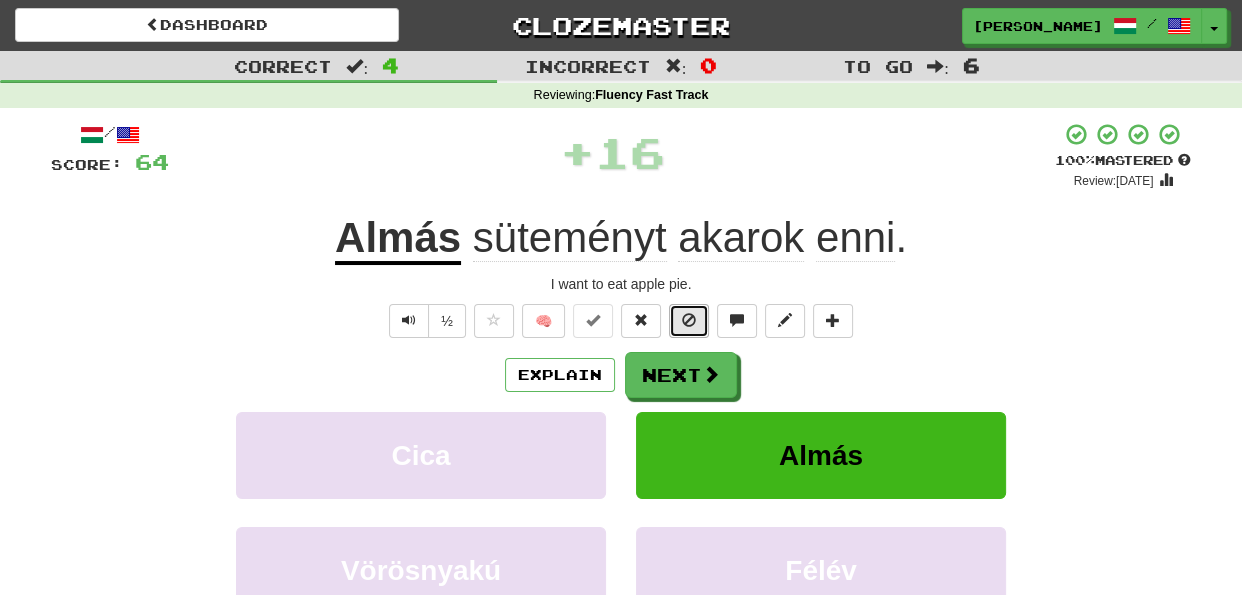 click at bounding box center [689, 320] 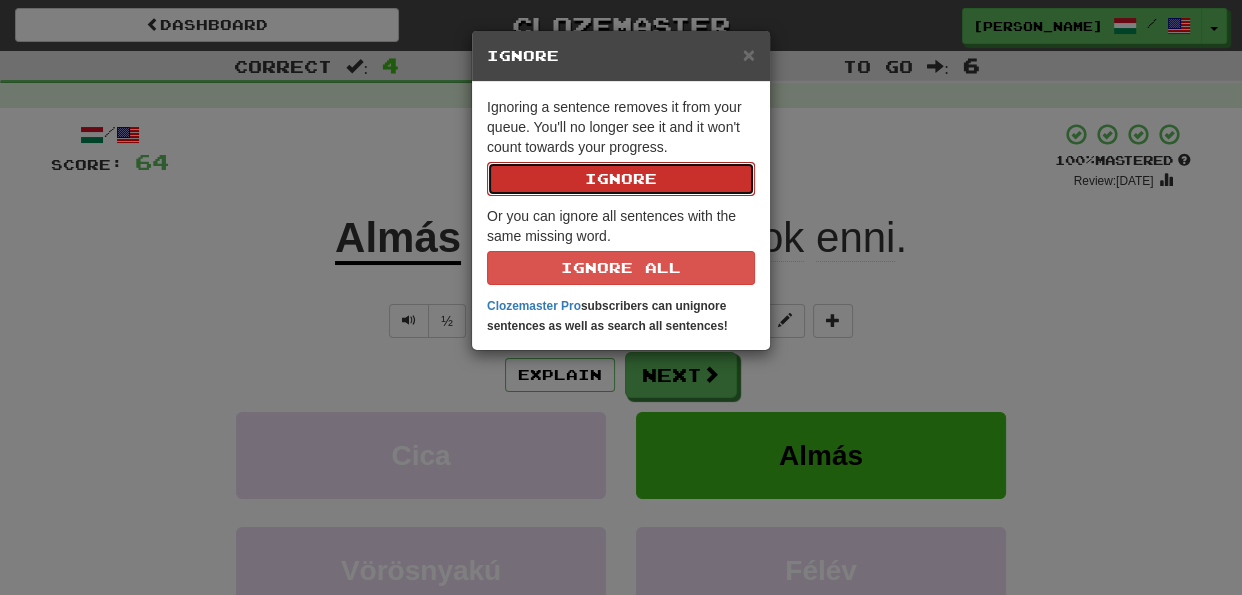 click on "Ignore" at bounding box center [621, 179] 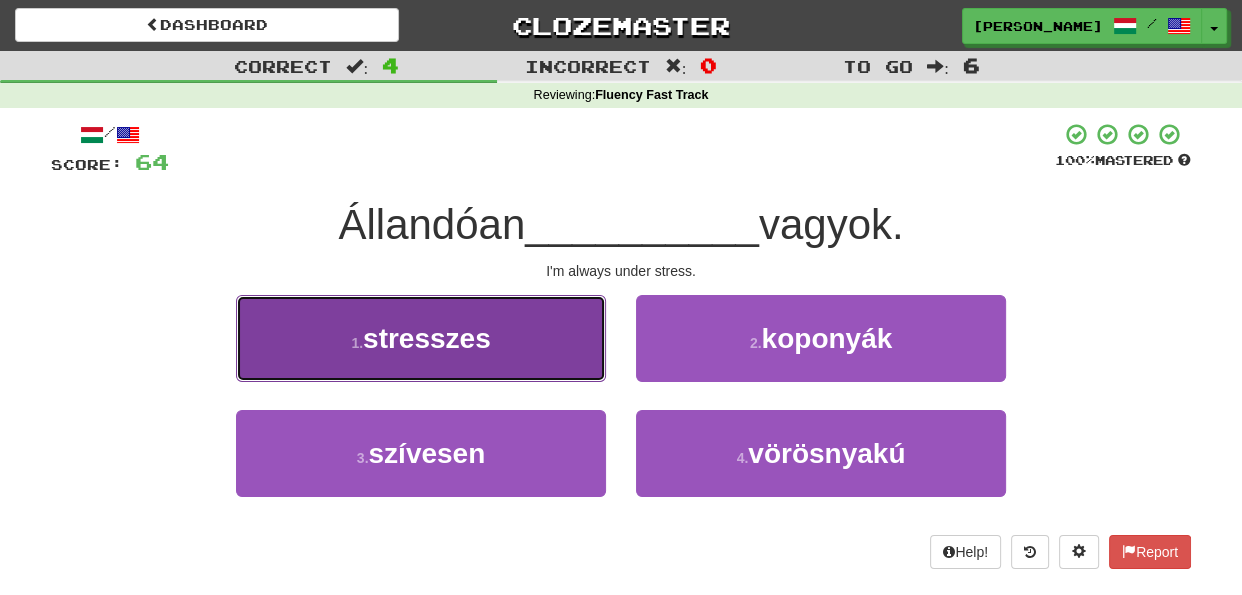 click on "1 .  stresszes" at bounding box center (421, 338) 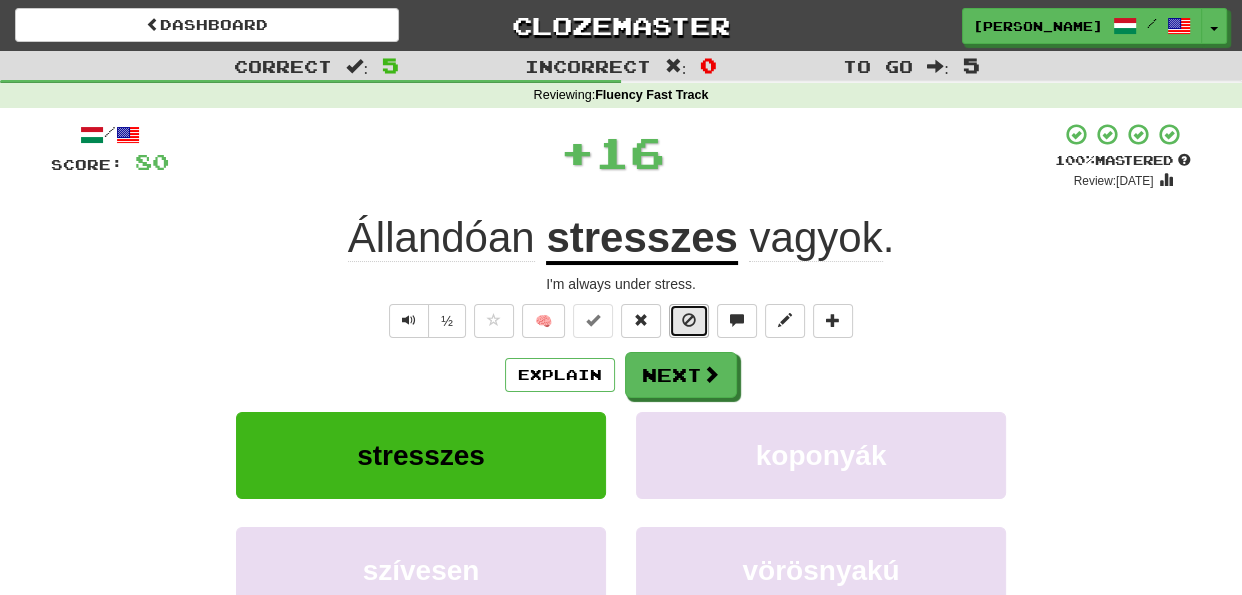 click at bounding box center [689, 320] 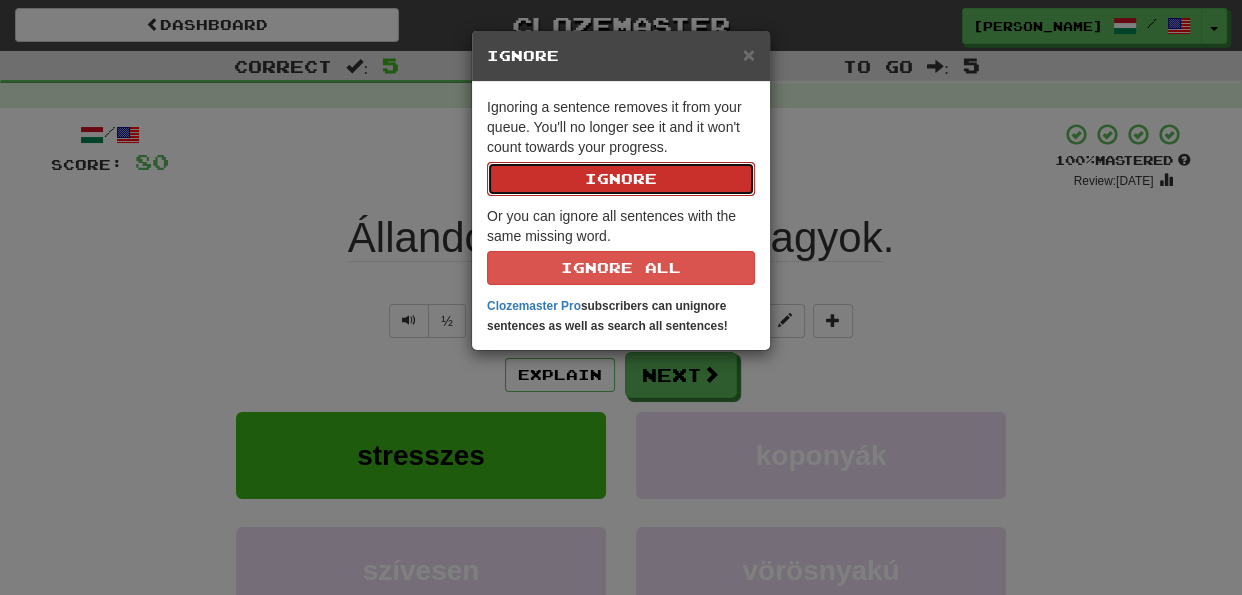click on "Ignore" at bounding box center (621, 179) 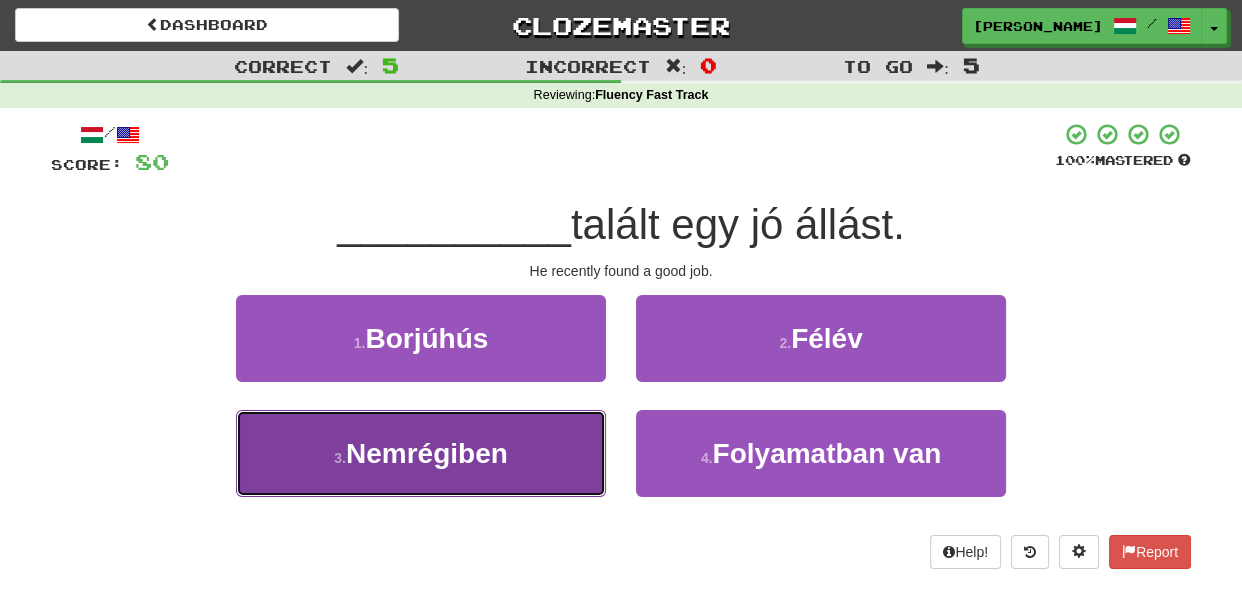 click on "3 .  Nemrégiben" at bounding box center (421, 453) 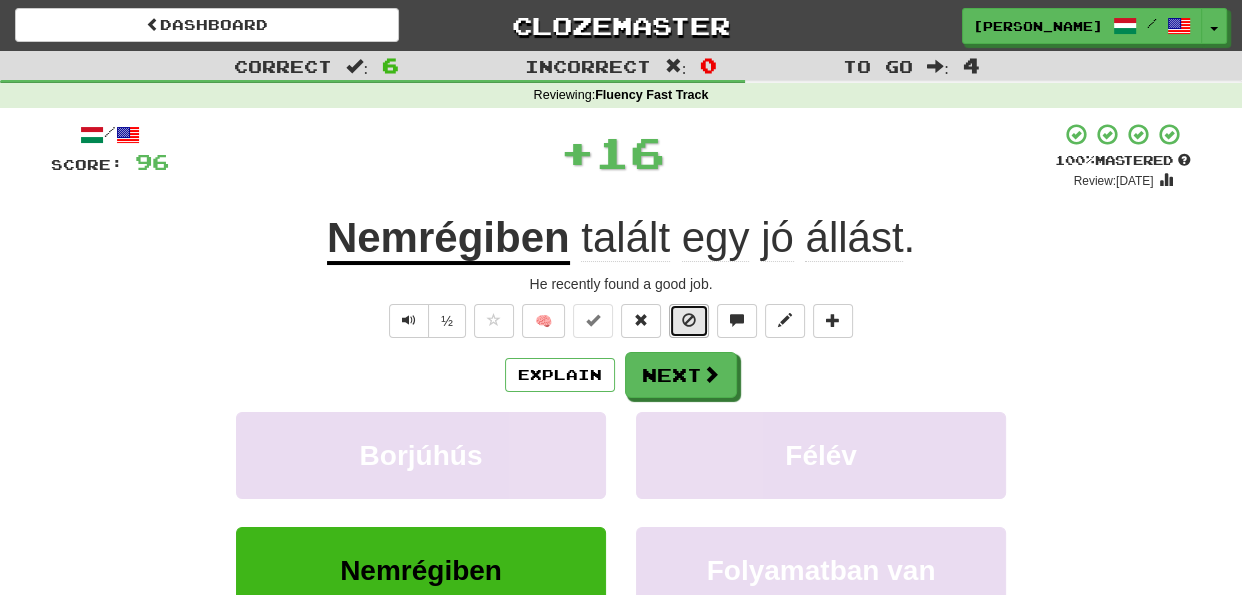 click at bounding box center (689, 320) 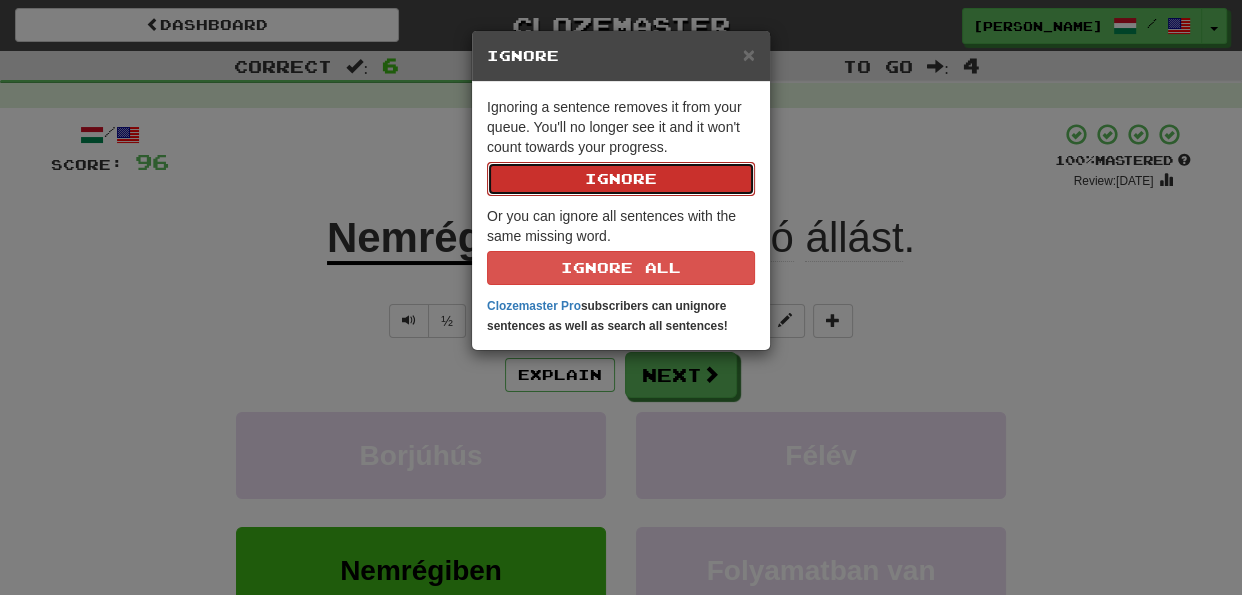 click on "Ignore" at bounding box center (621, 179) 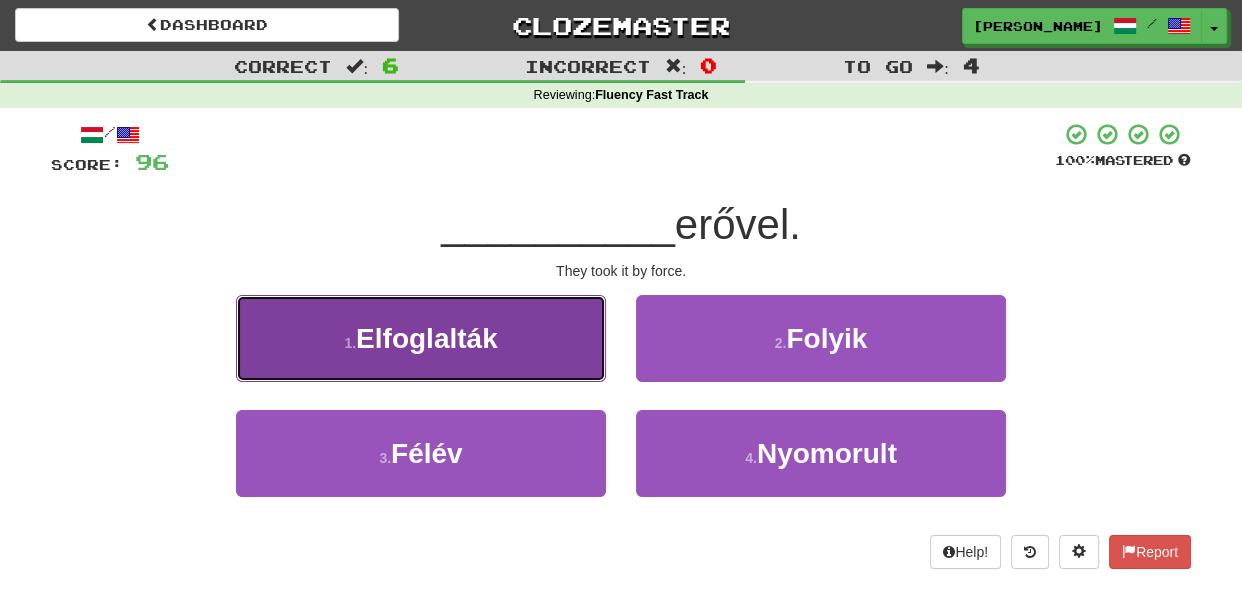 click on "1 .  Elfoglalták" at bounding box center [421, 338] 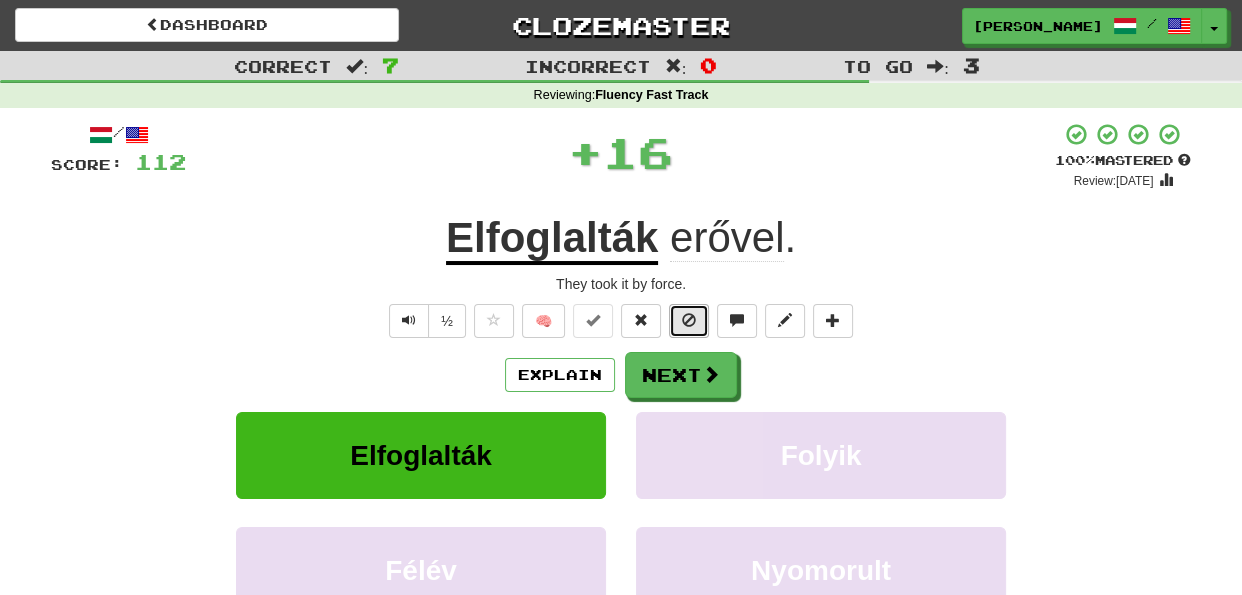 click at bounding box center (689, 321) 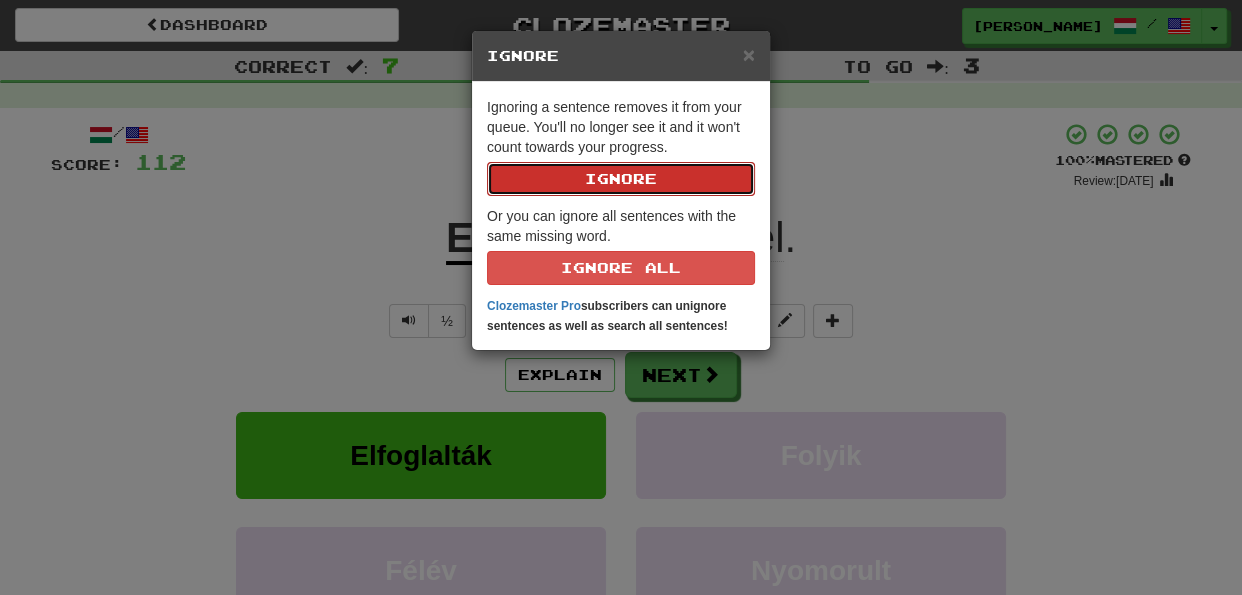 click on "Ignore" at bounding box center [621, 179] 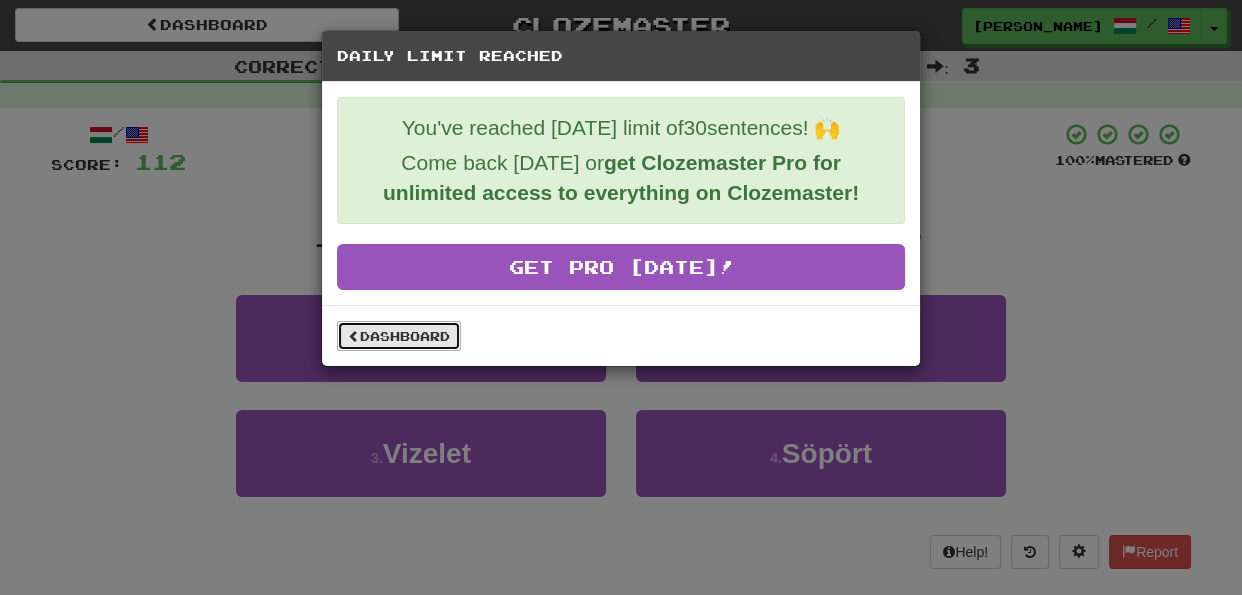 click on "Dashboard" at bounding box center (399, 336) 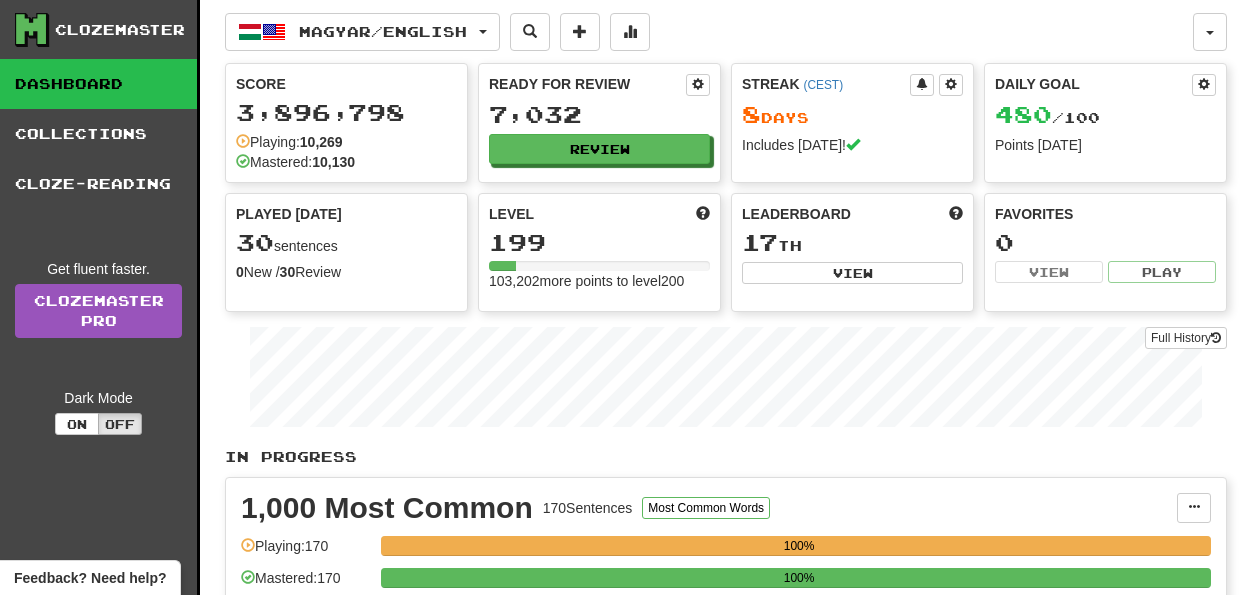 scroll, scrollTop: 0, scrollLeft: 0, axis: both 